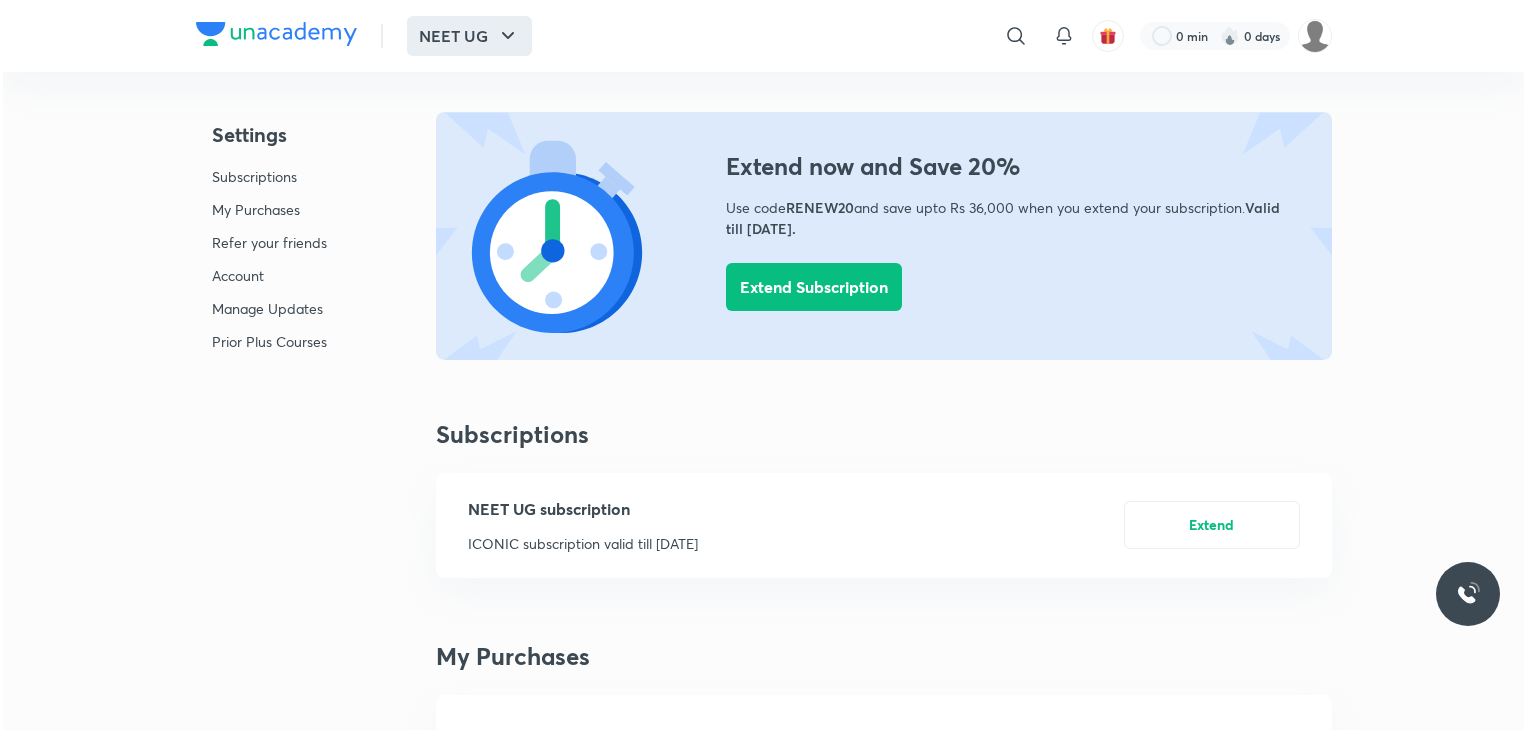 scroll, scrollTop: 0, scrollLeft: 0, axis: both 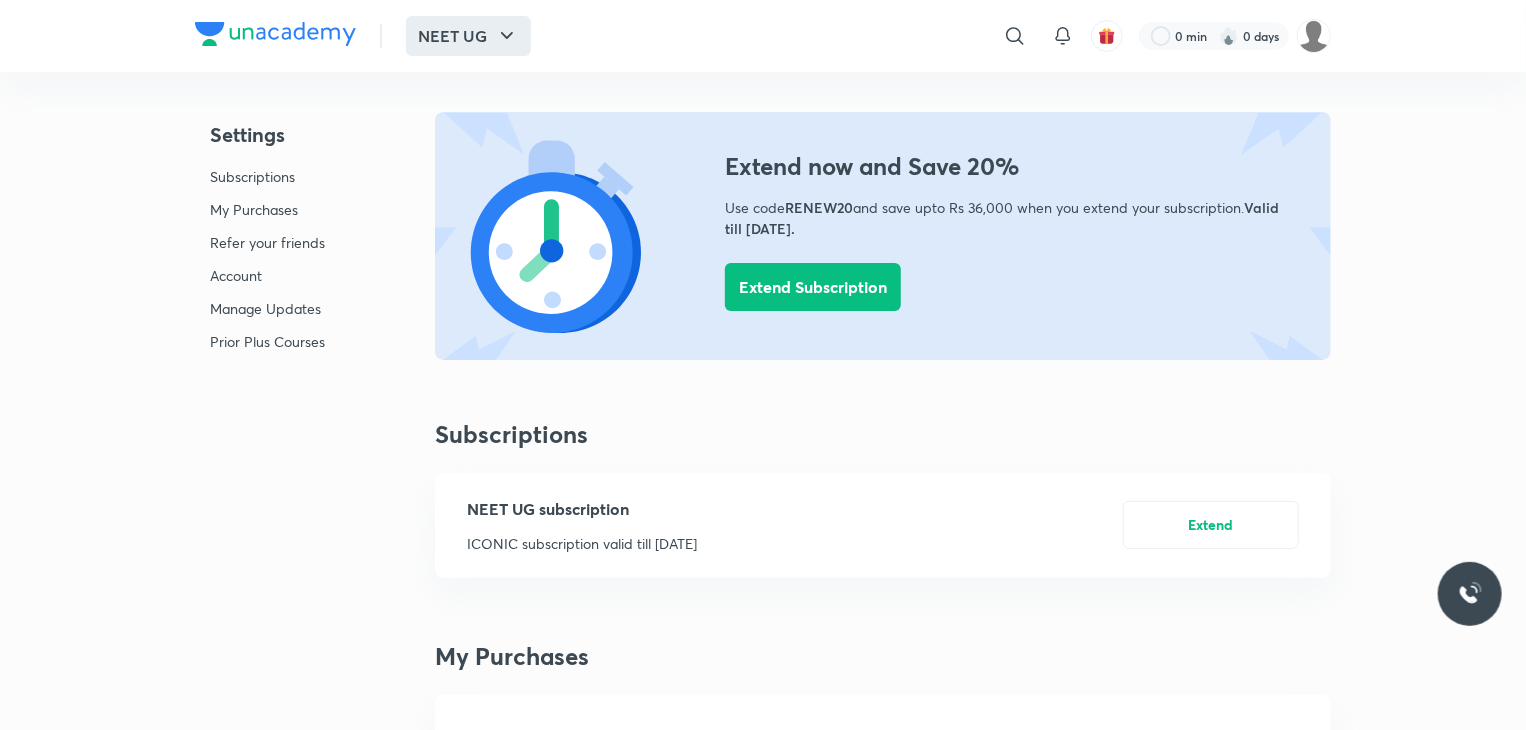 click on "NEET UG" at bounding box center [468, 36] 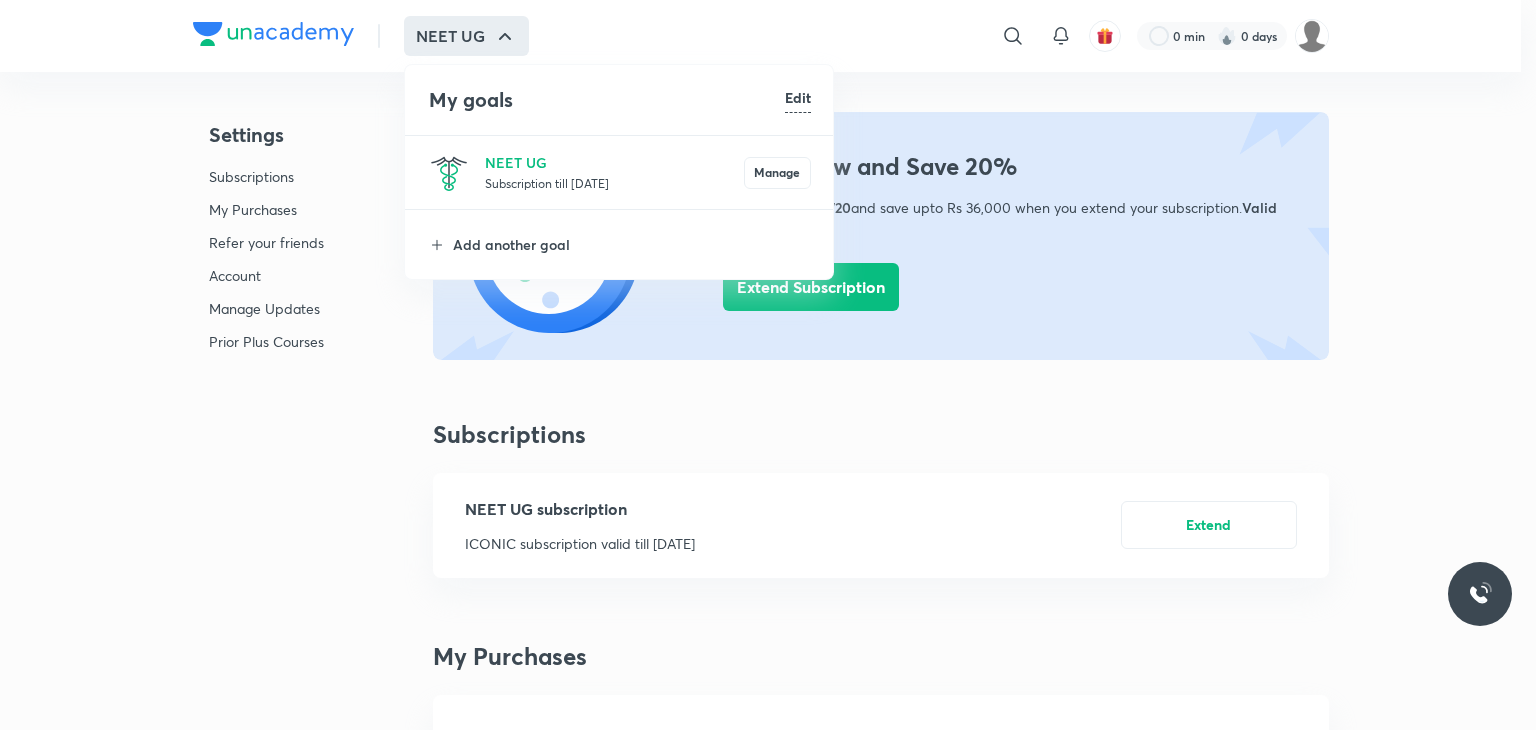 click on "Subscription till [DATE]" at bounding box center (614, 183) 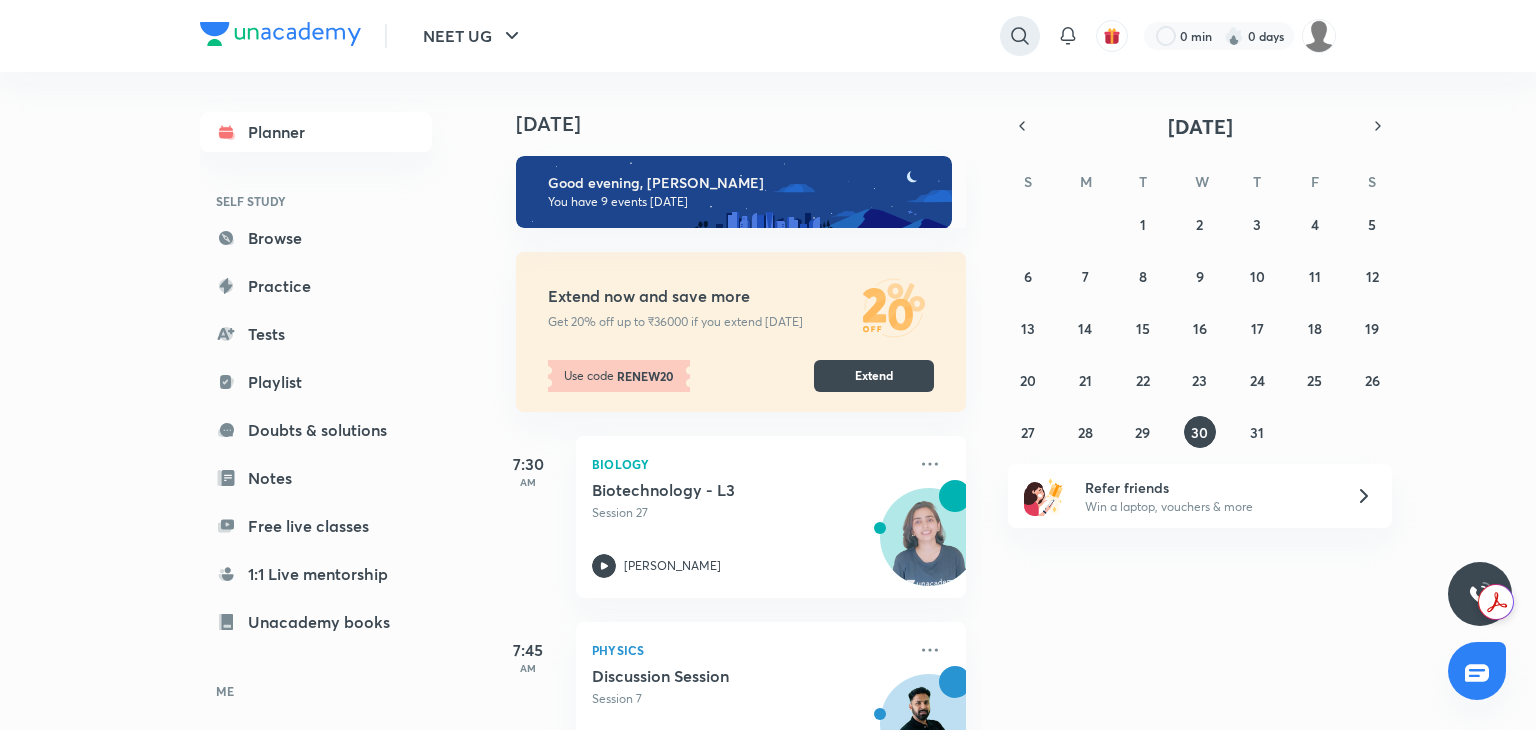 click at bounding box center (1020, 36) 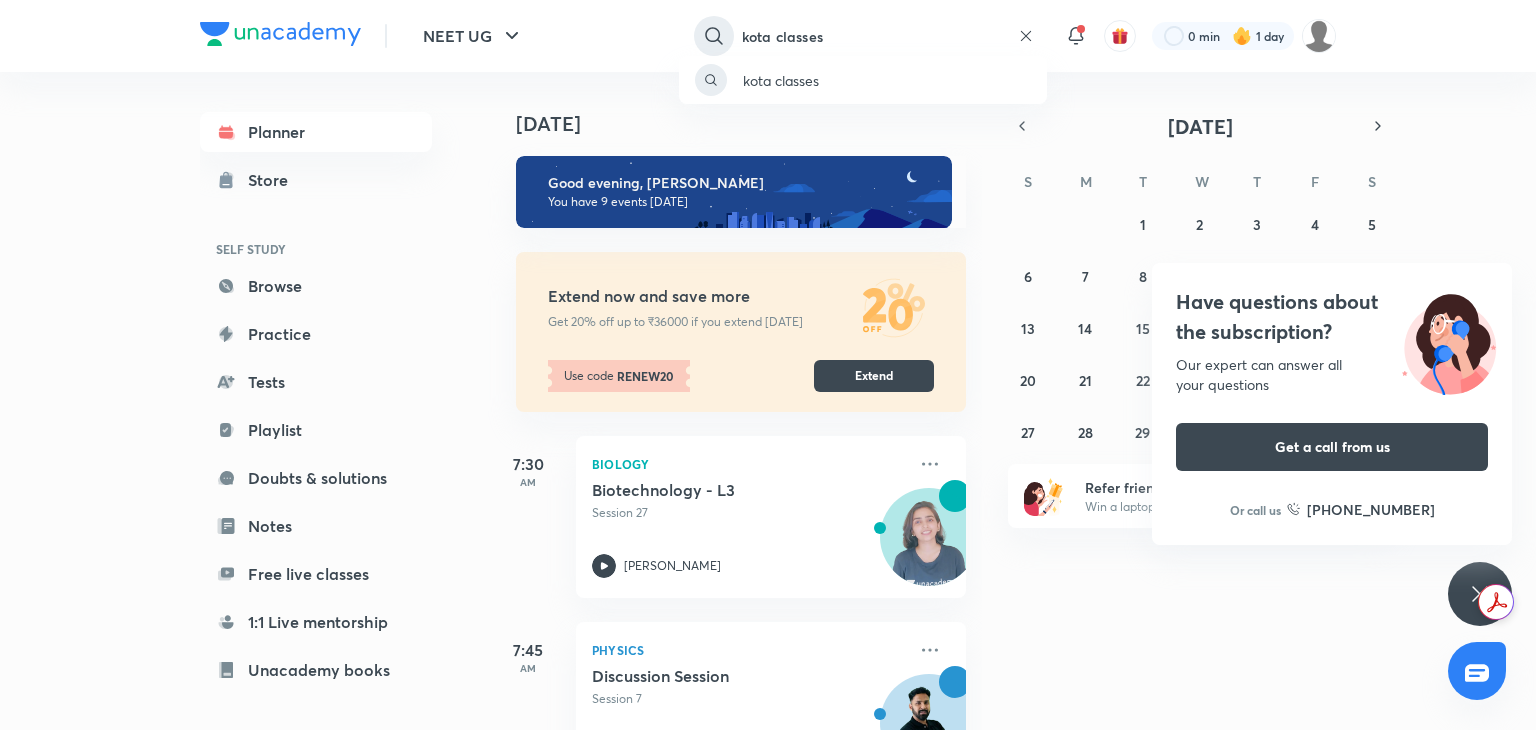 type on "kota classes" 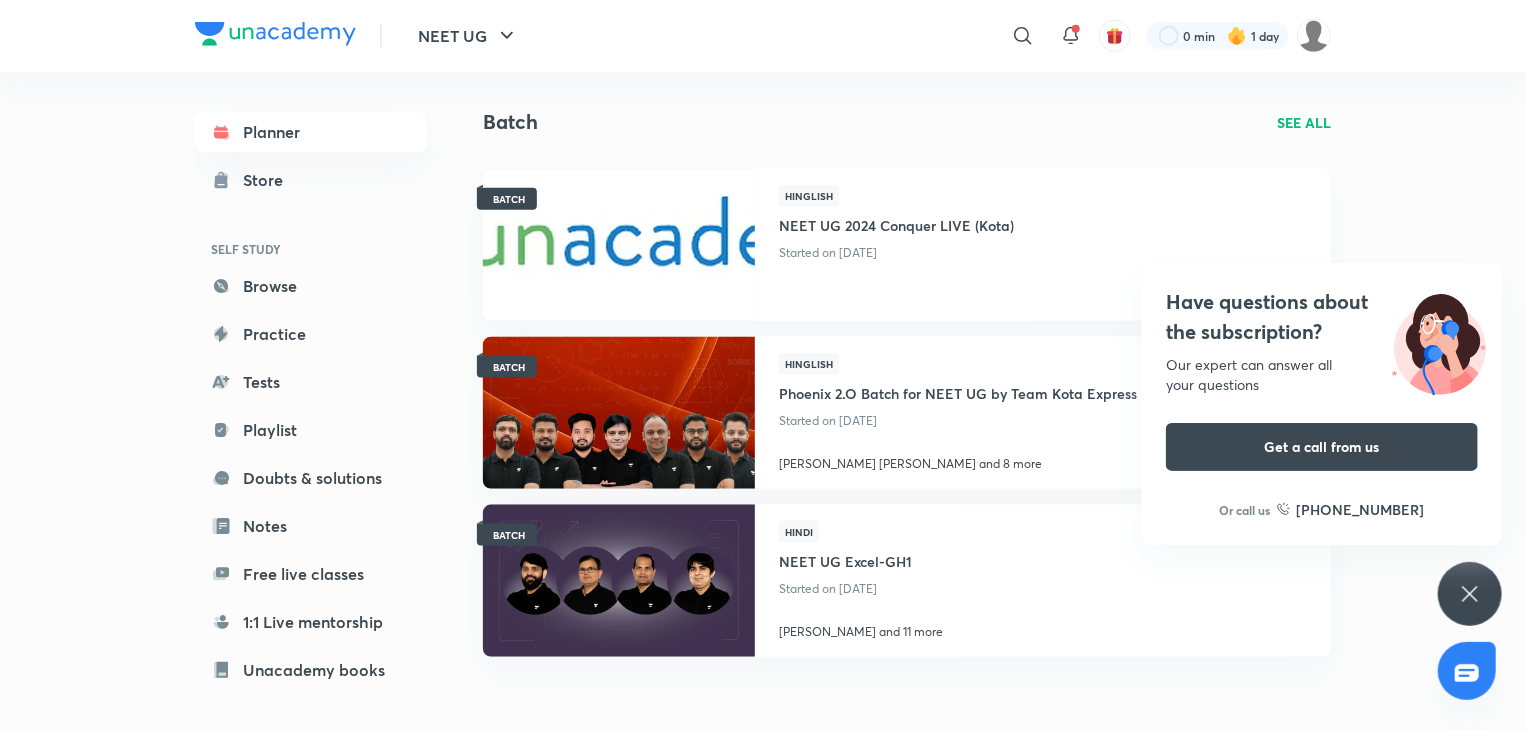 scroll, scrollTop: 1062, scrollLeft: 0, axis: vertical 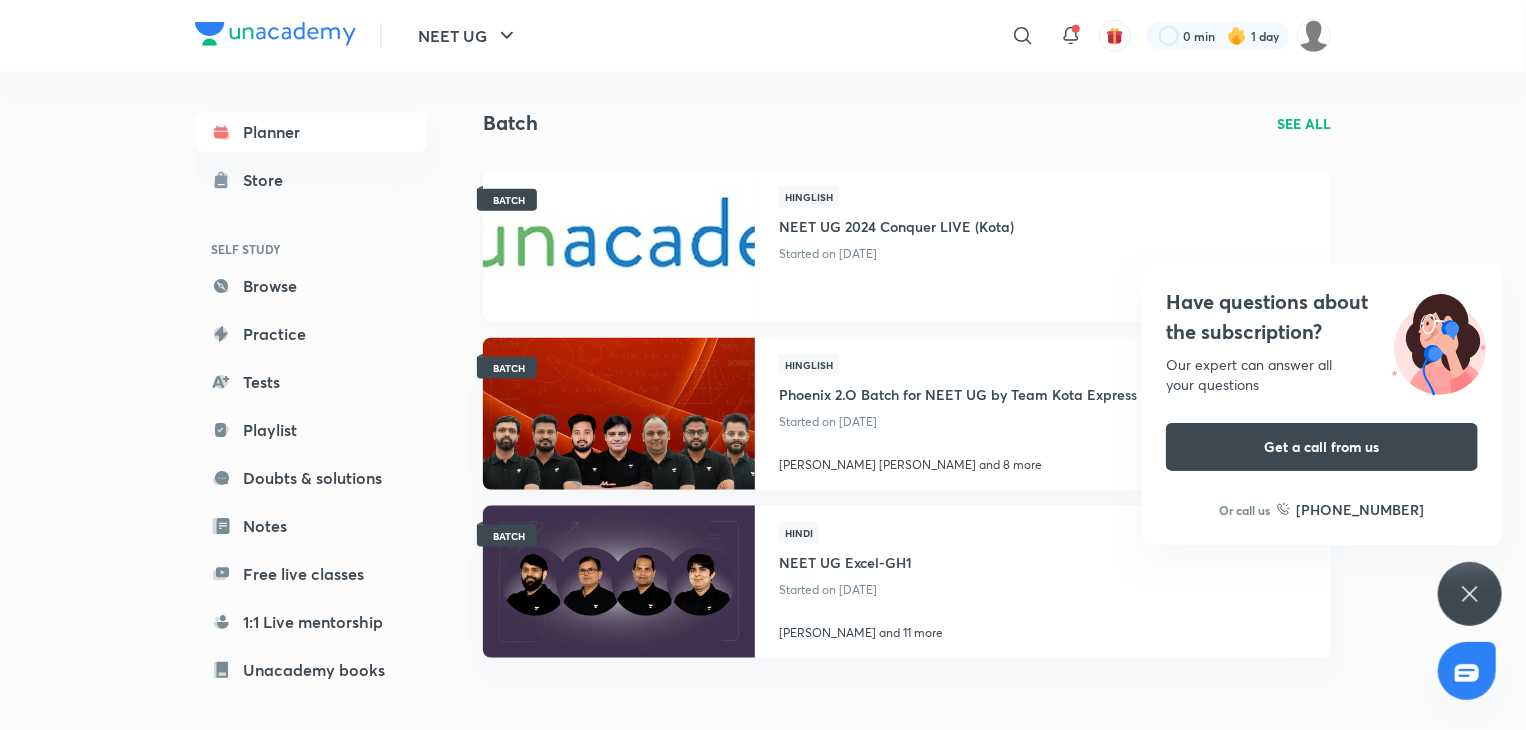 click at bounding box center [618, 245] 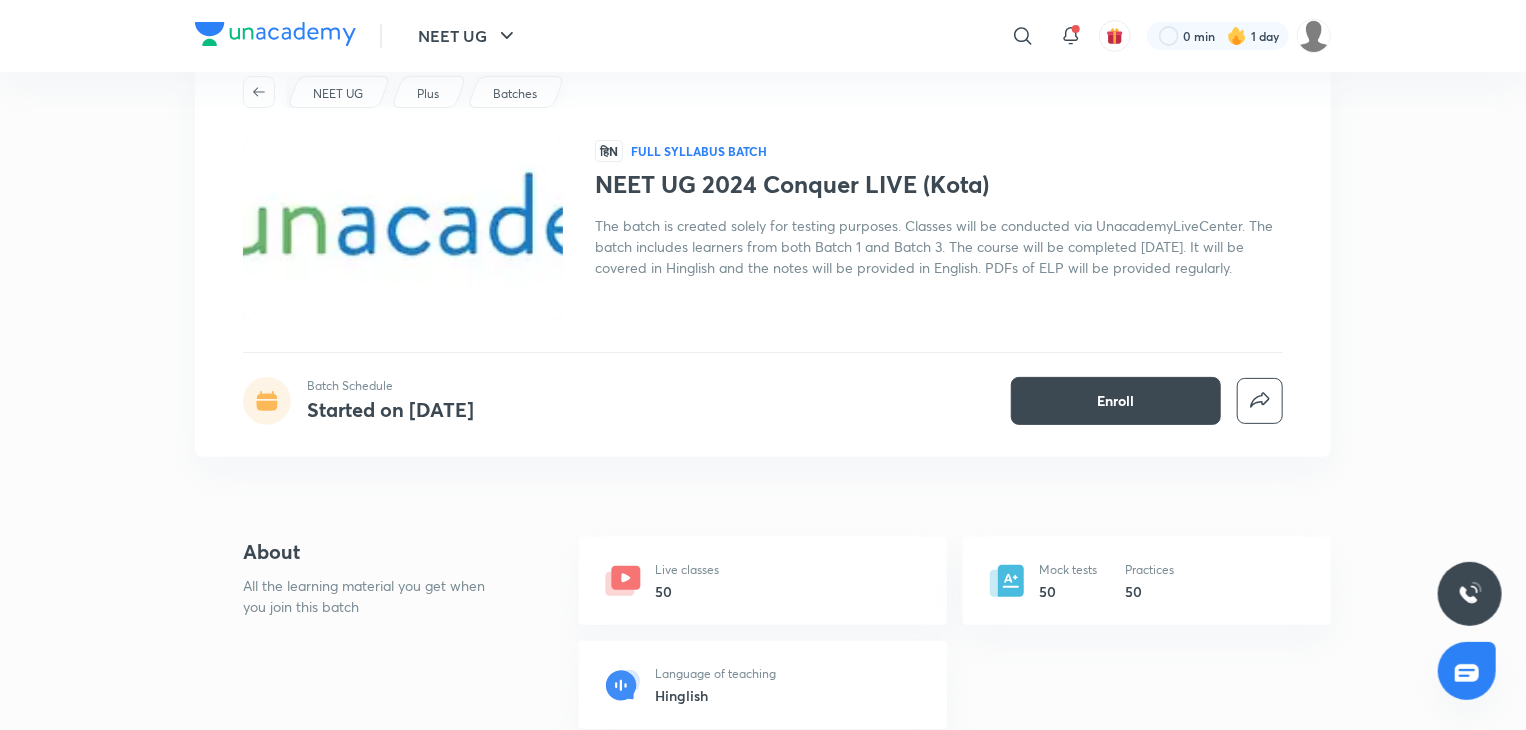 scroll, scrollTop: 0, scrollLeft: 0, axis: both 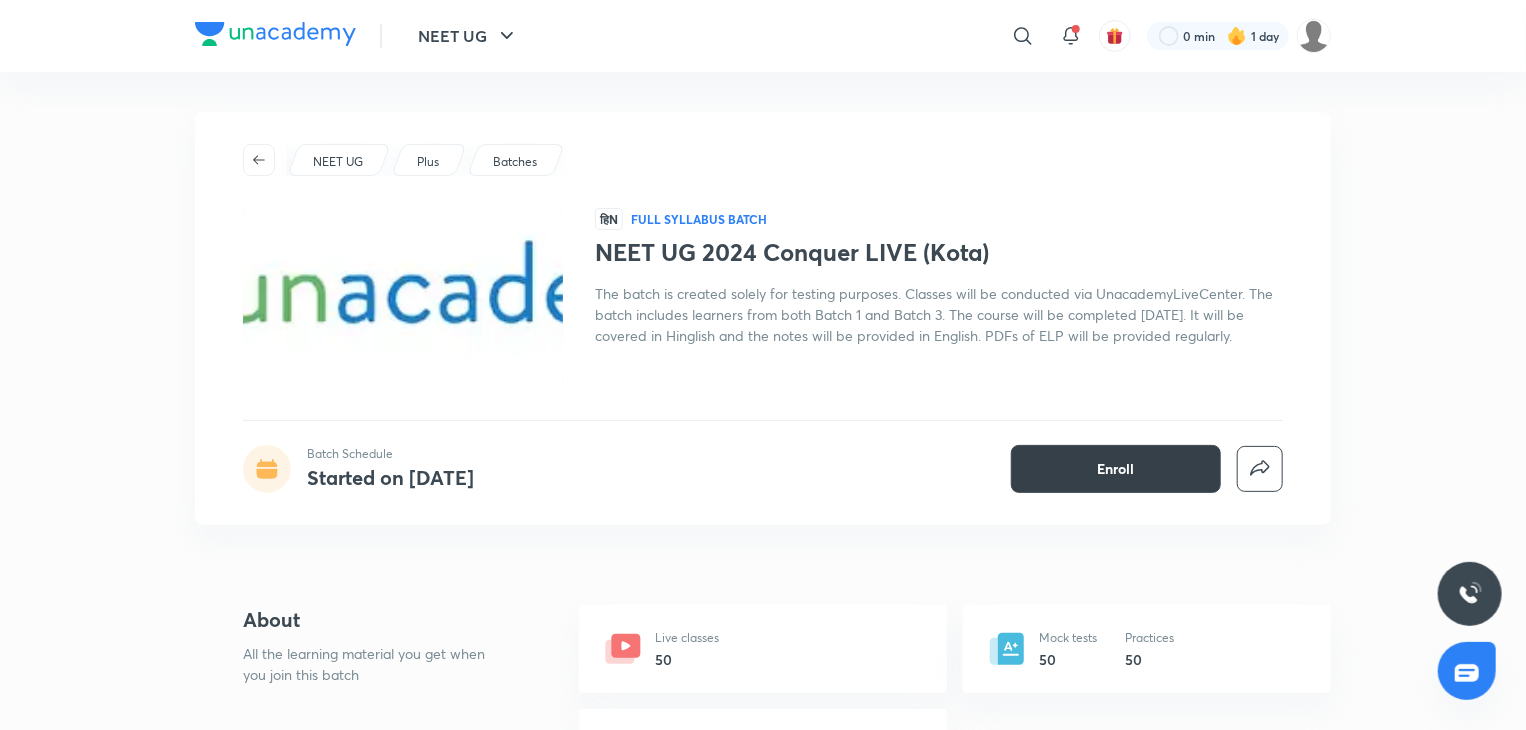 click on "Enroll" at bounding box center (1116, 469) 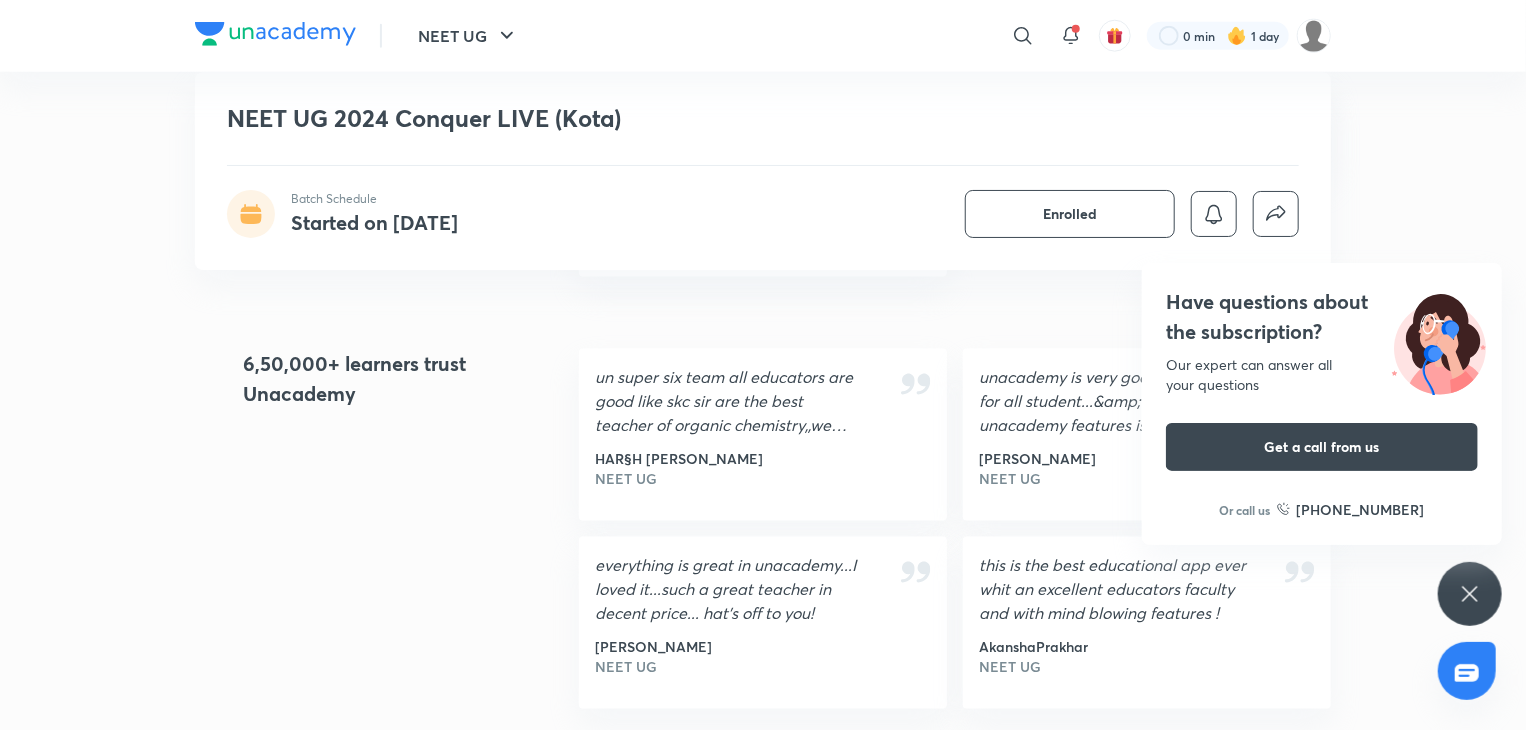 scroll, scrollTop: 1212, scrollLeft: 0, axis: vertical 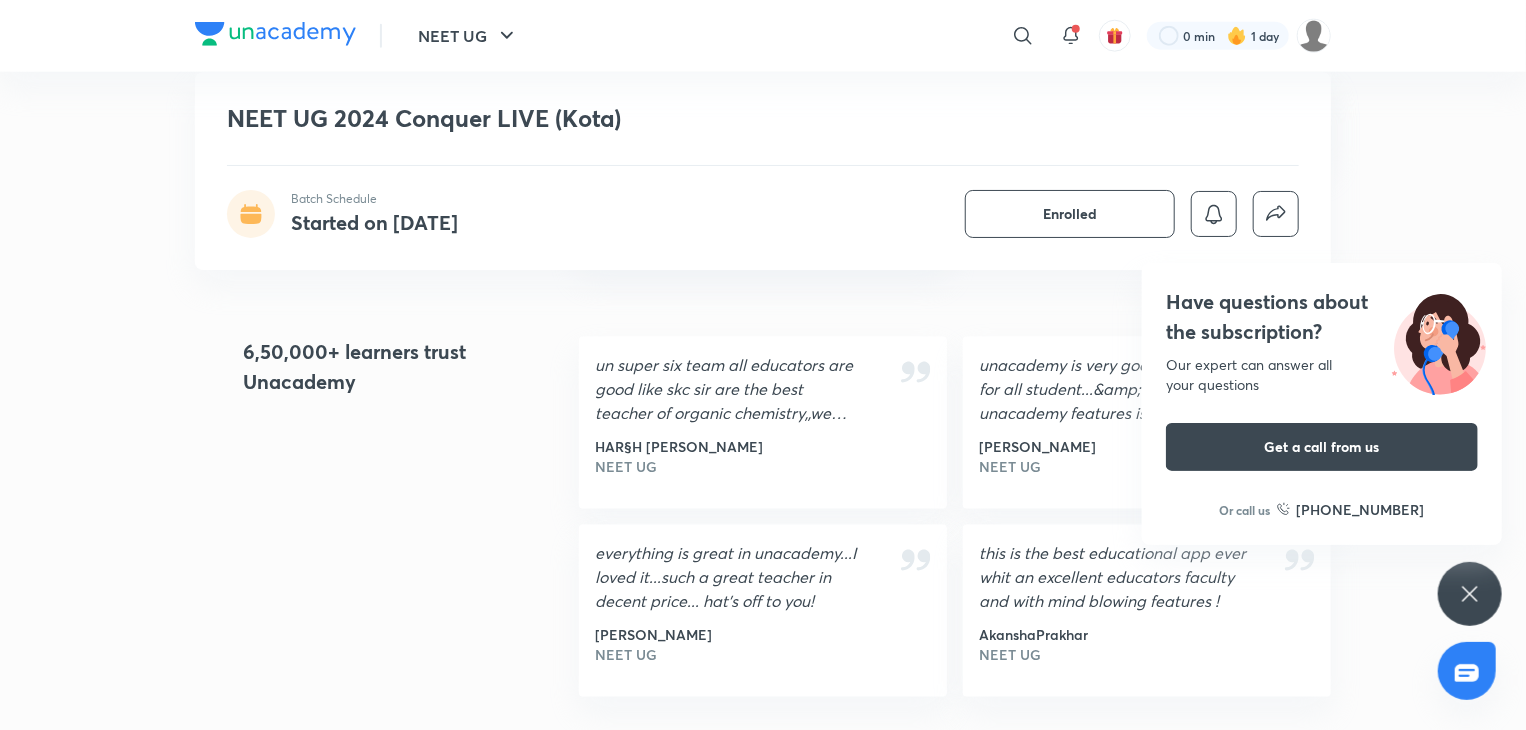 click 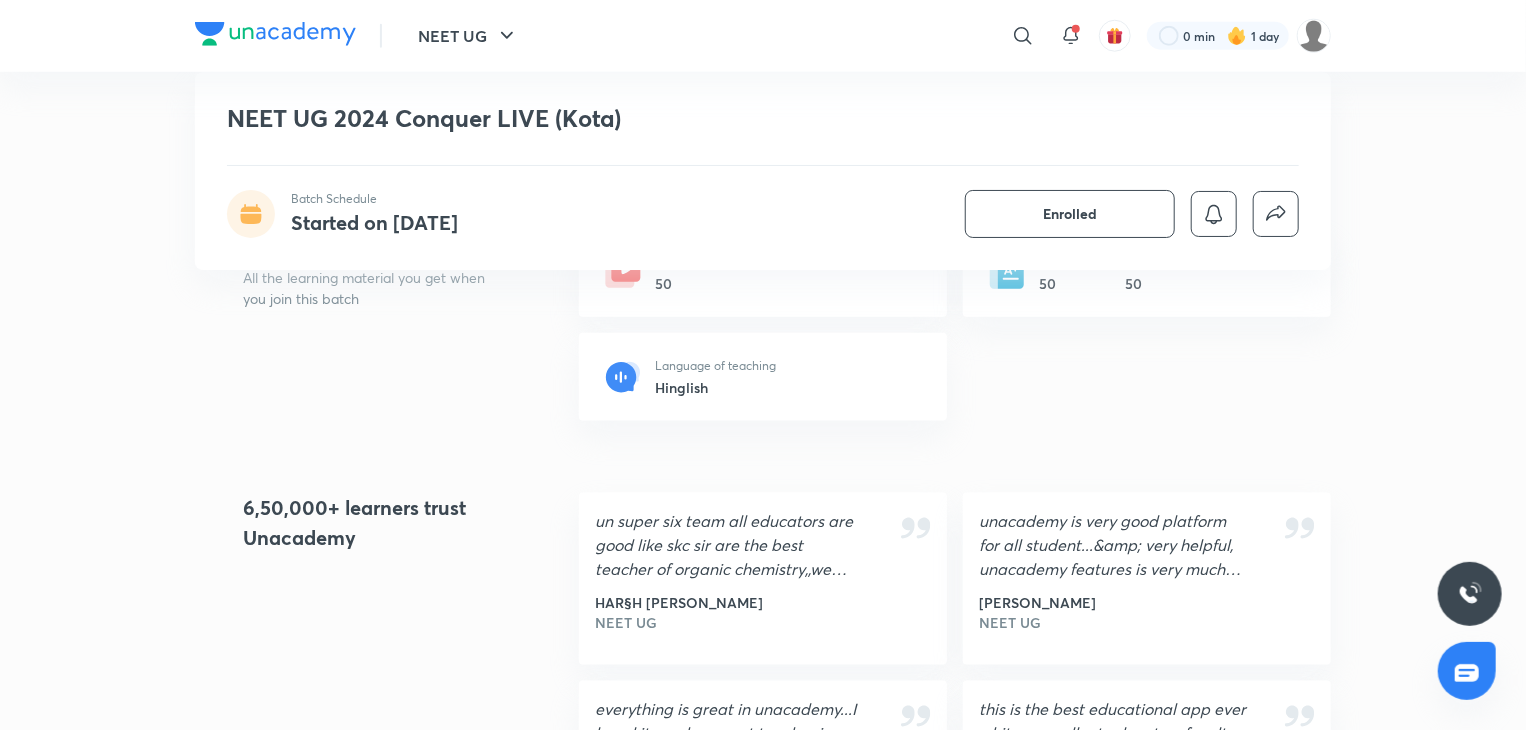 scroll, scrollTop: 1056, scrollLeft: 0, axis: vertical 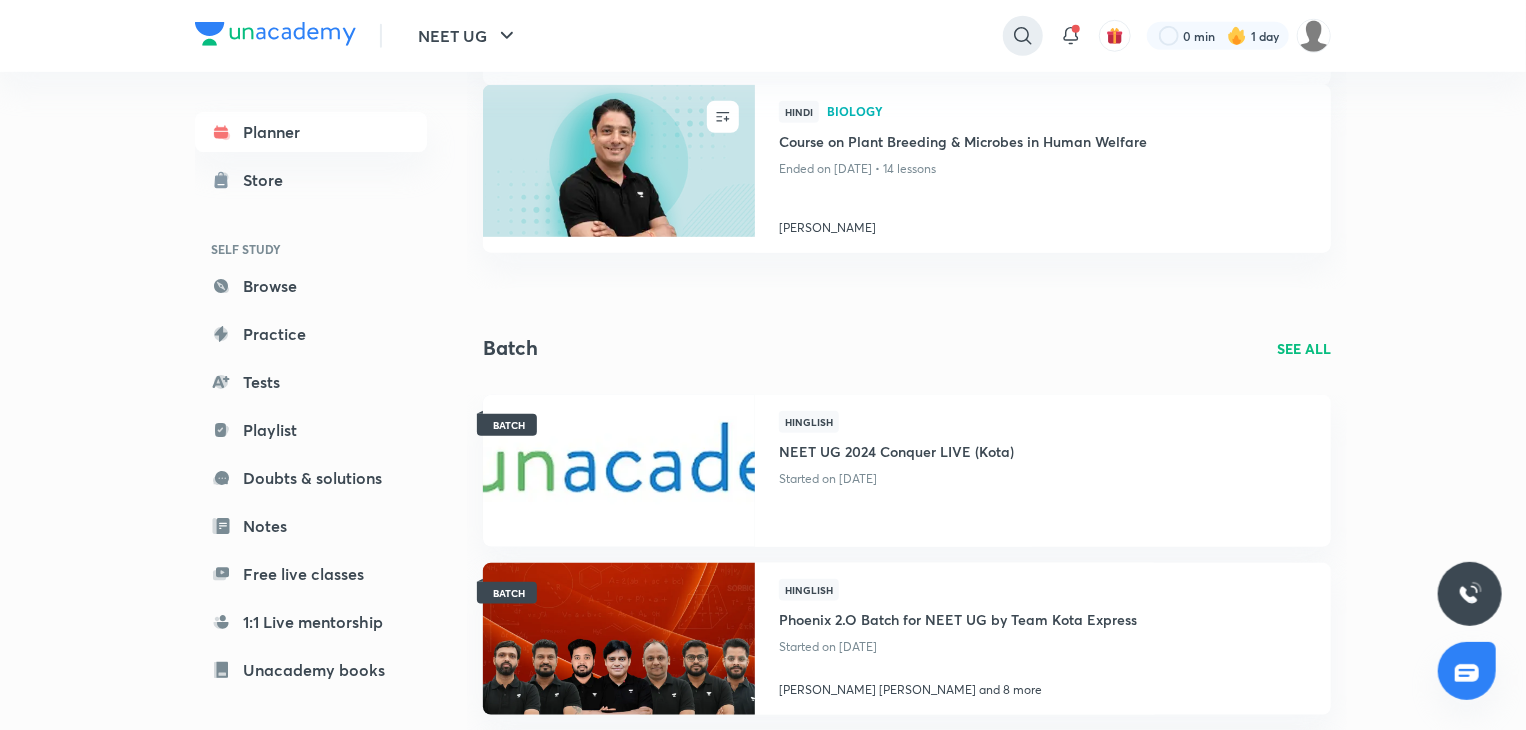 click at bounding box center [1023, 36] 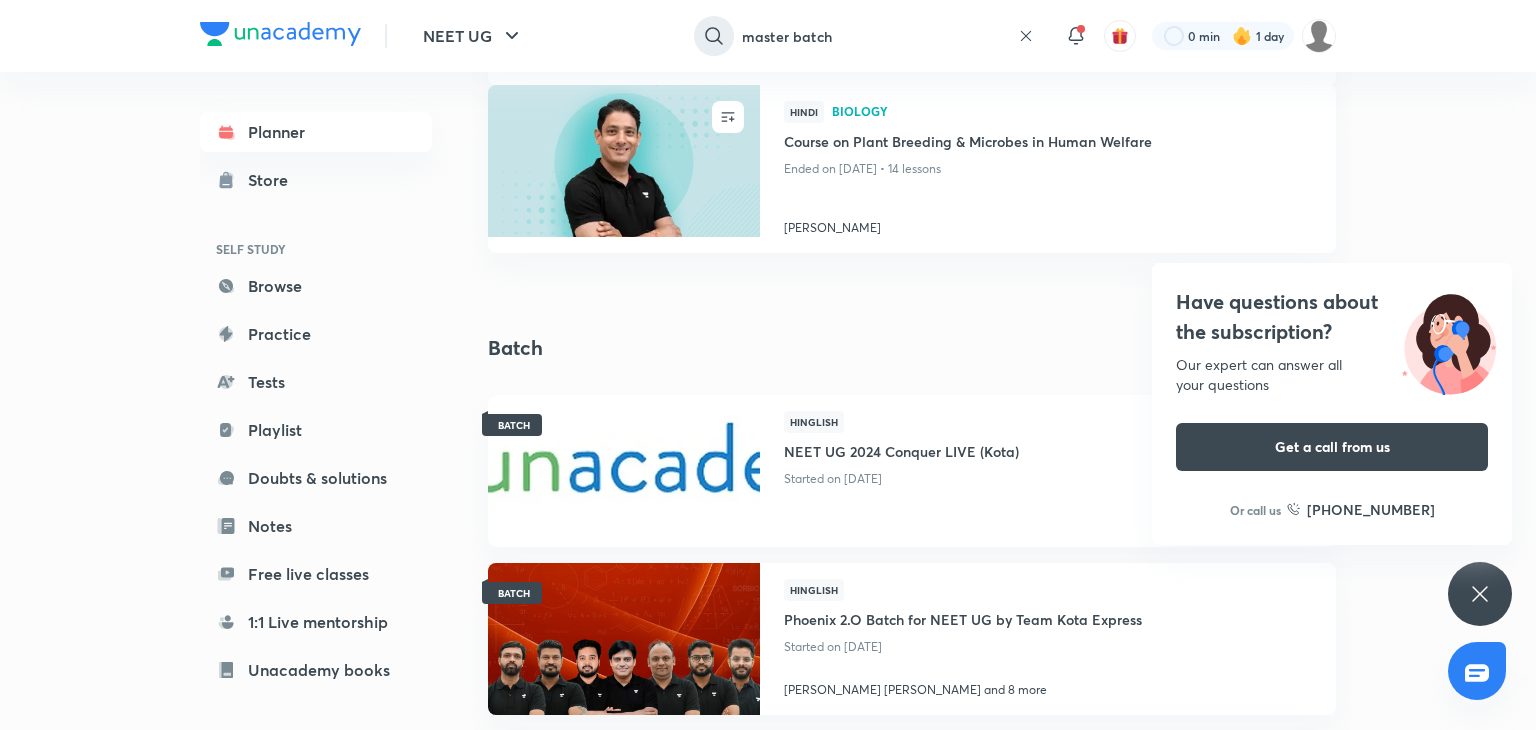 type on "master batch" 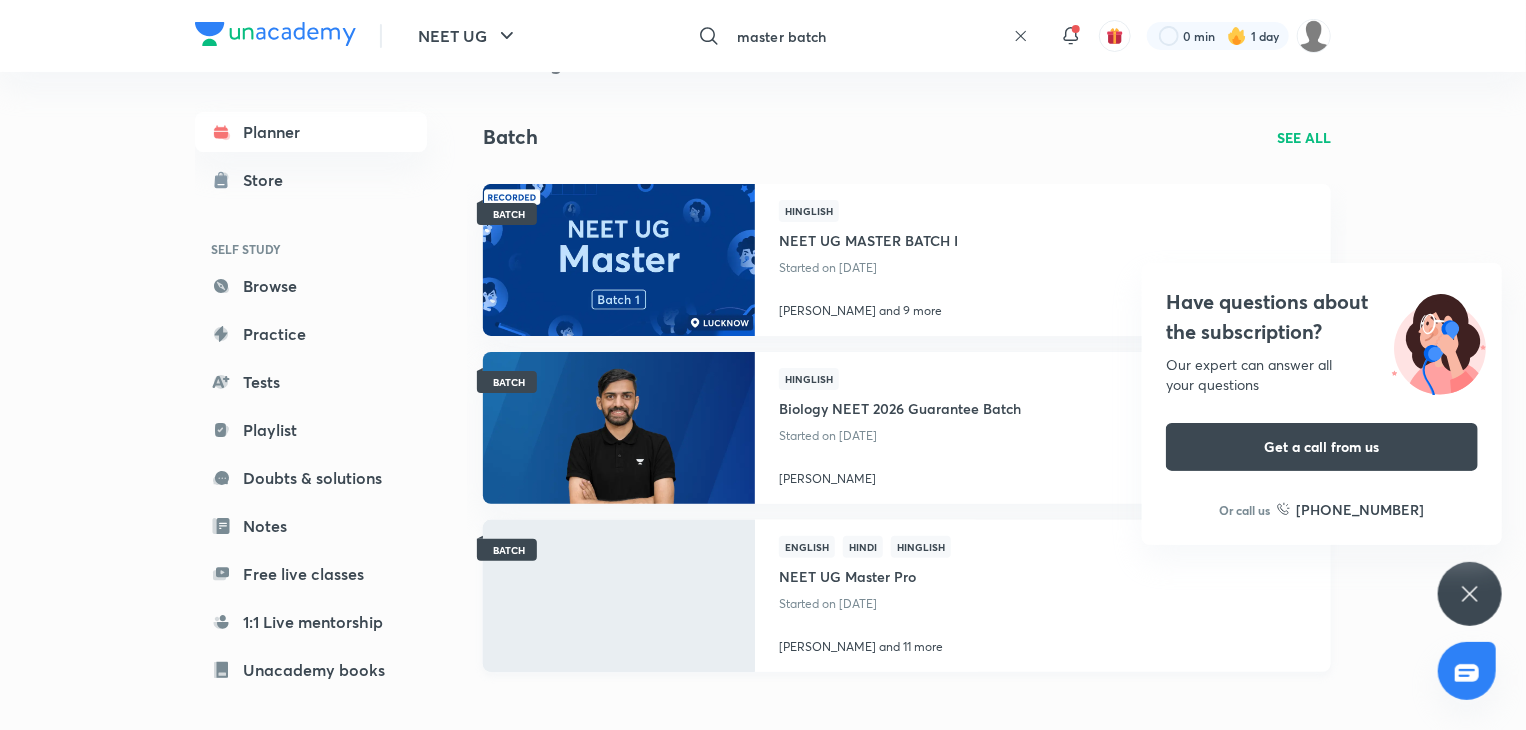 scroll, scrollTop: 63, scrollLeft: 0, axis: vertical 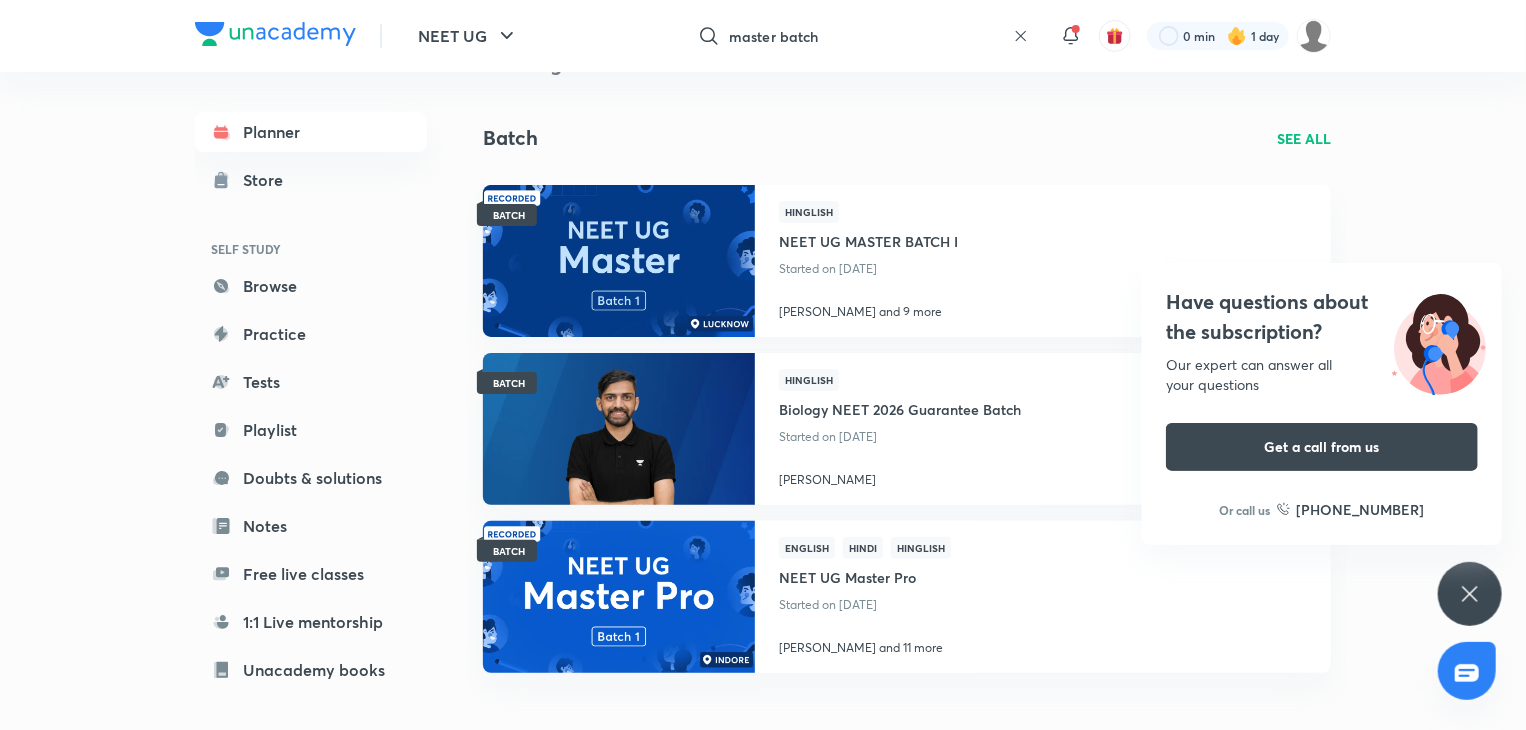 click 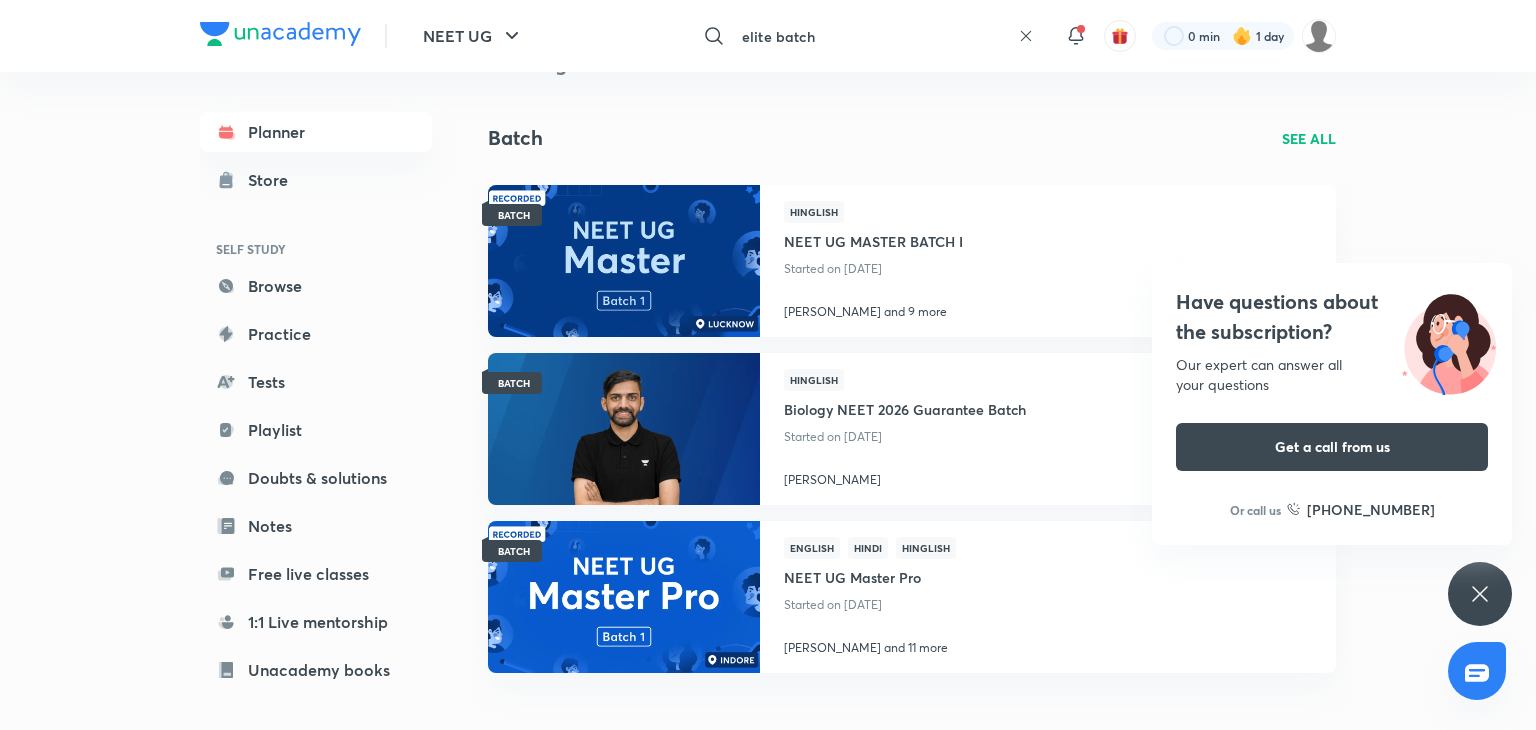 type on "elite batch" 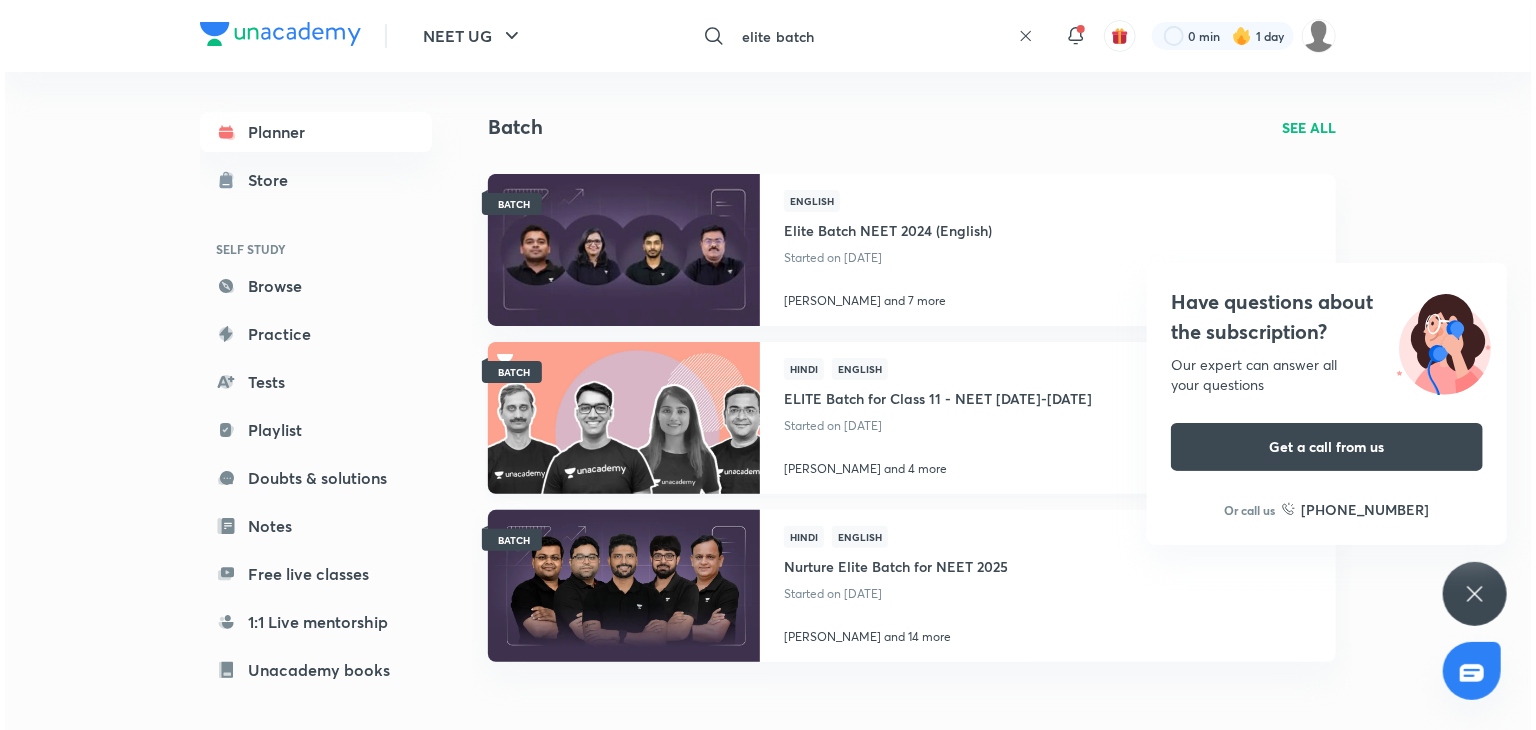scroll, scrollTop: 0, scrollLeft: 0, axis: both 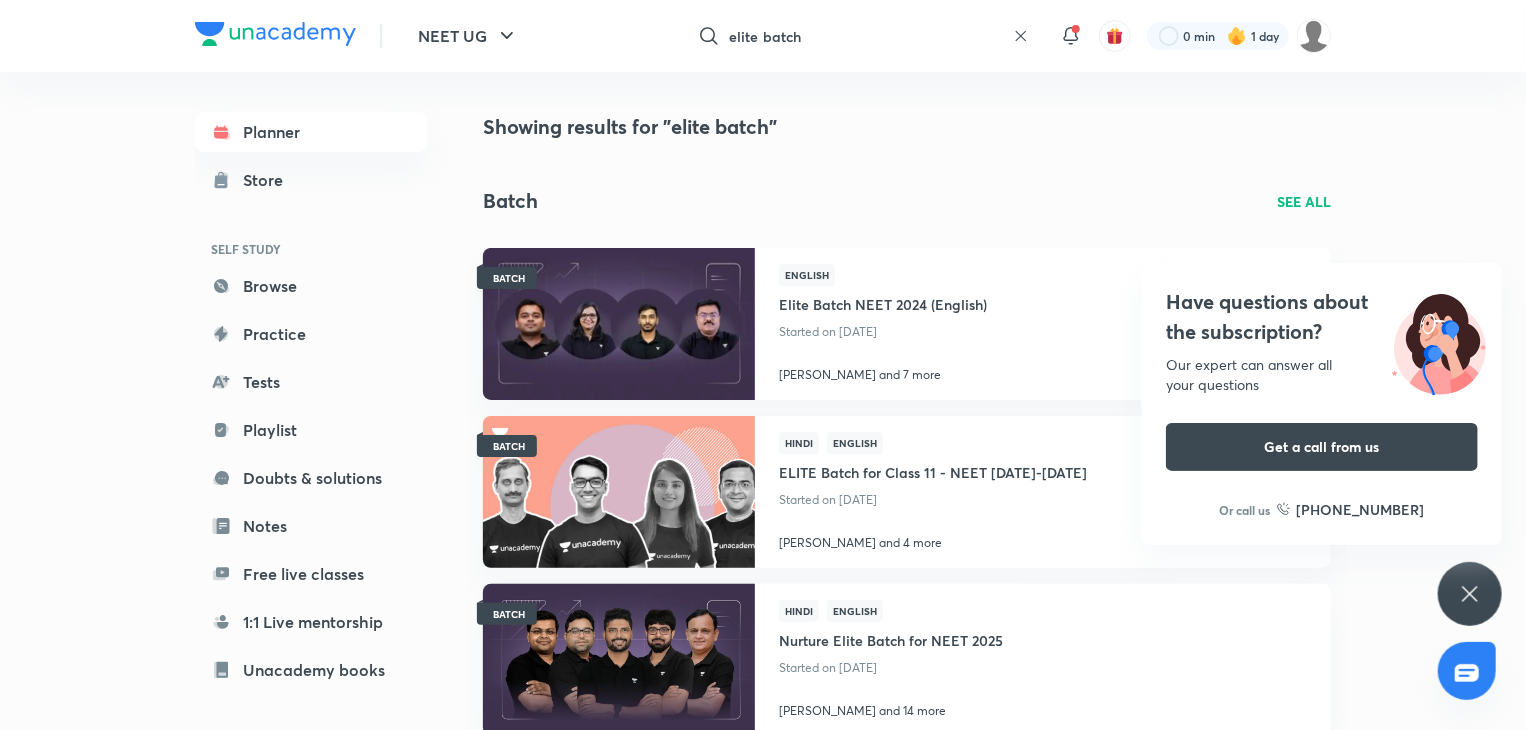 click 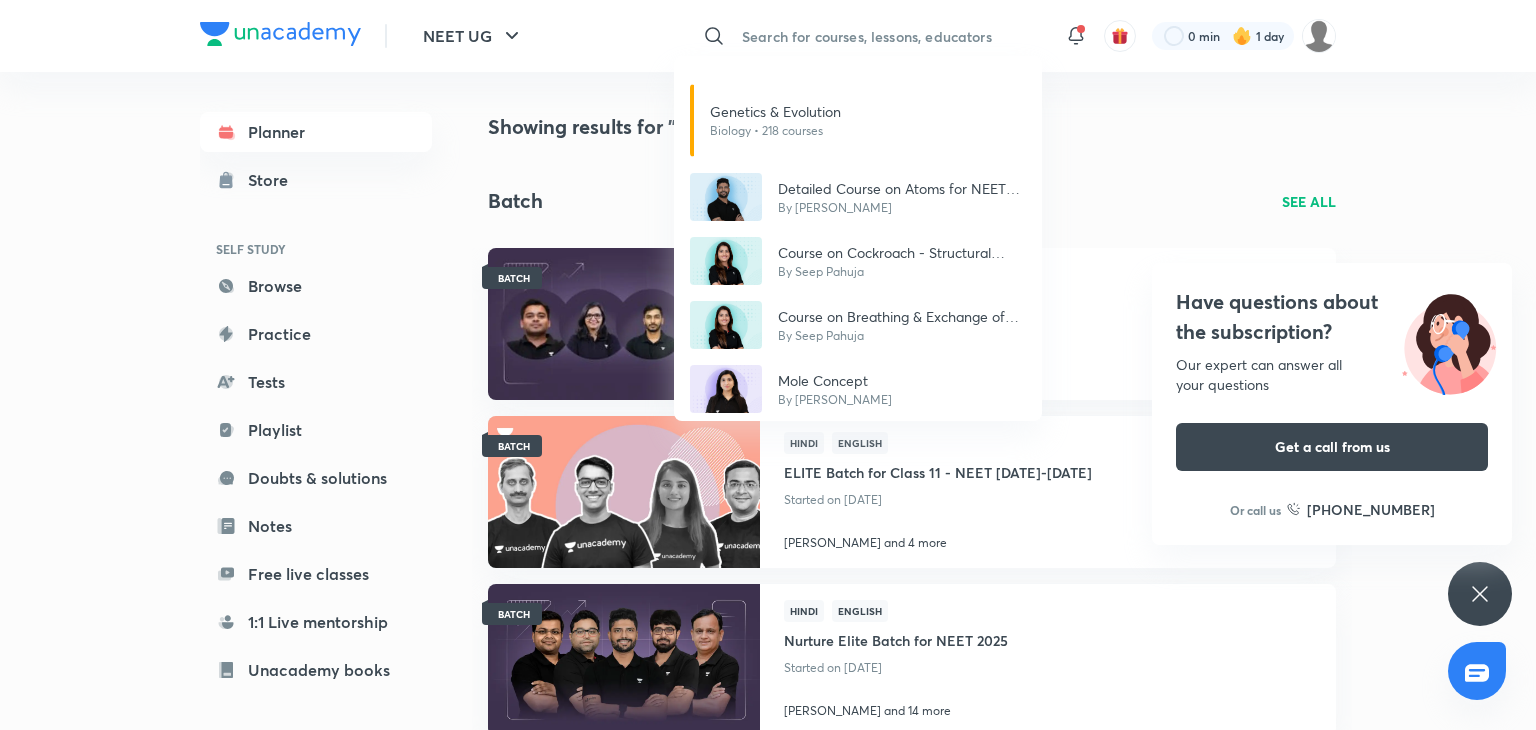click on "Genetics & Evolution Biology • 218 courses Detailed Course on Atoms for NEET 2026 By [PERSON_NAME] Course on Cockroach - Structural organisation in animals By Seep Pahuja Course on Breathing & Exchange of Gases By Seep Pahuja Mole Concept By [PERSON_NAME]" at bounding box center [768, 365] 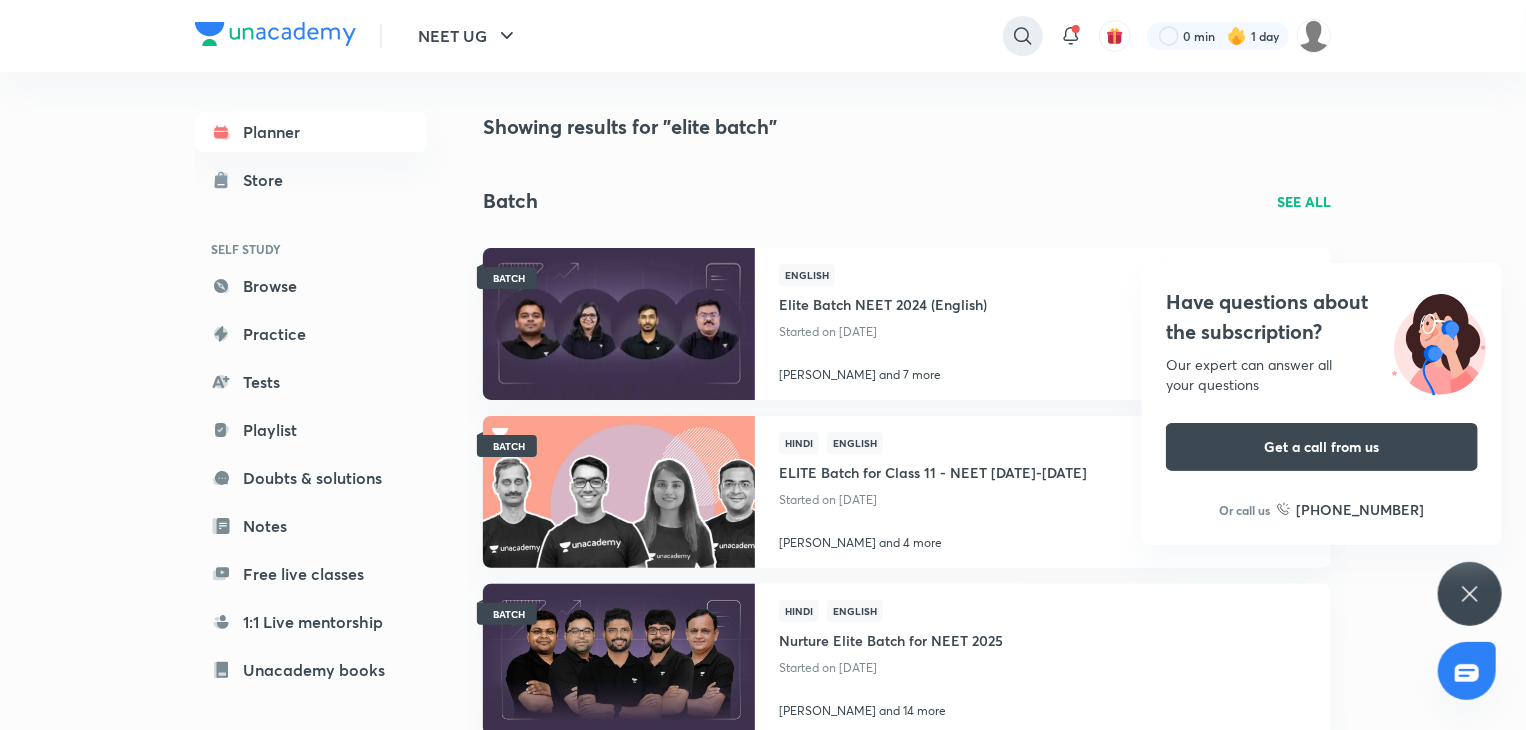 click 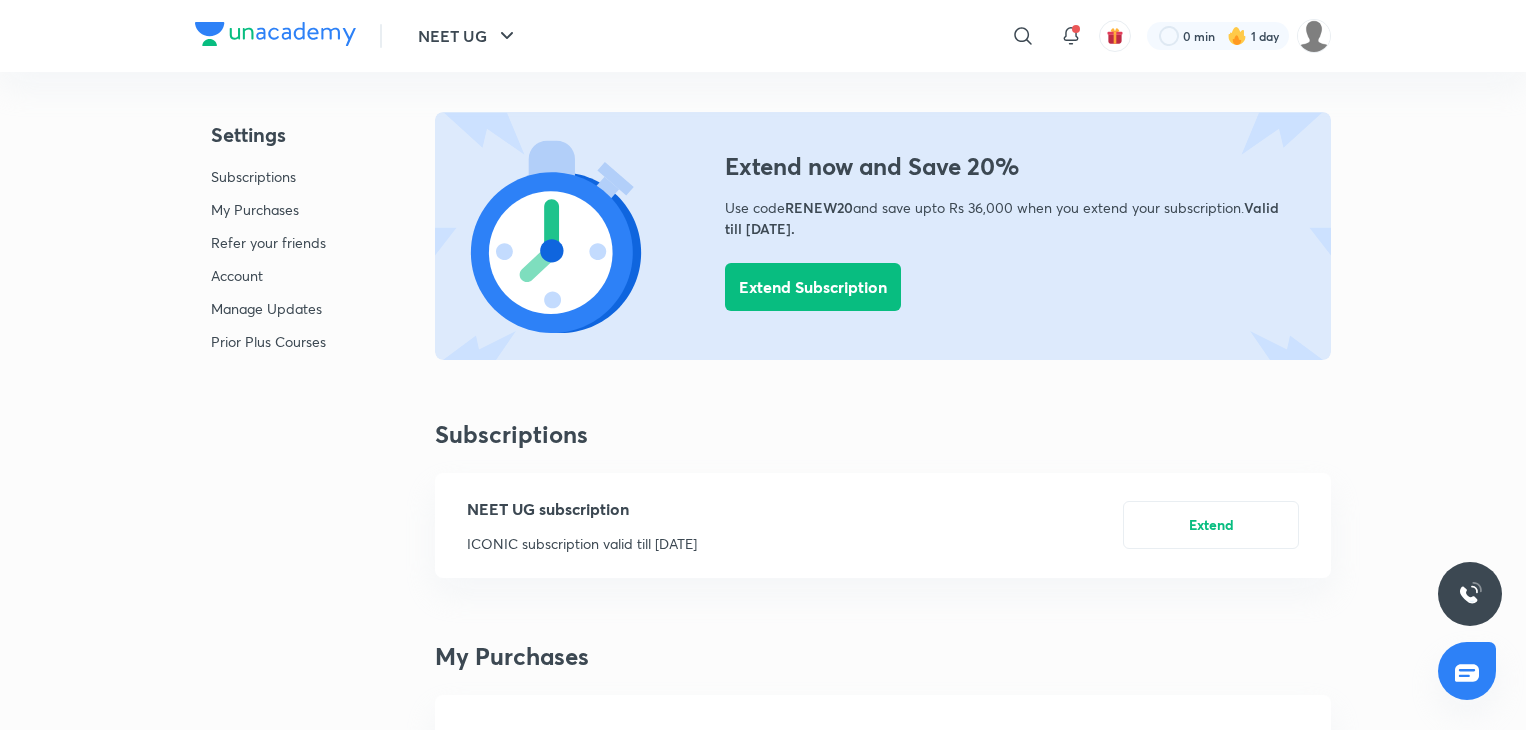 scroll, scrollTop: 0, scrollLeft: 0, axis: both 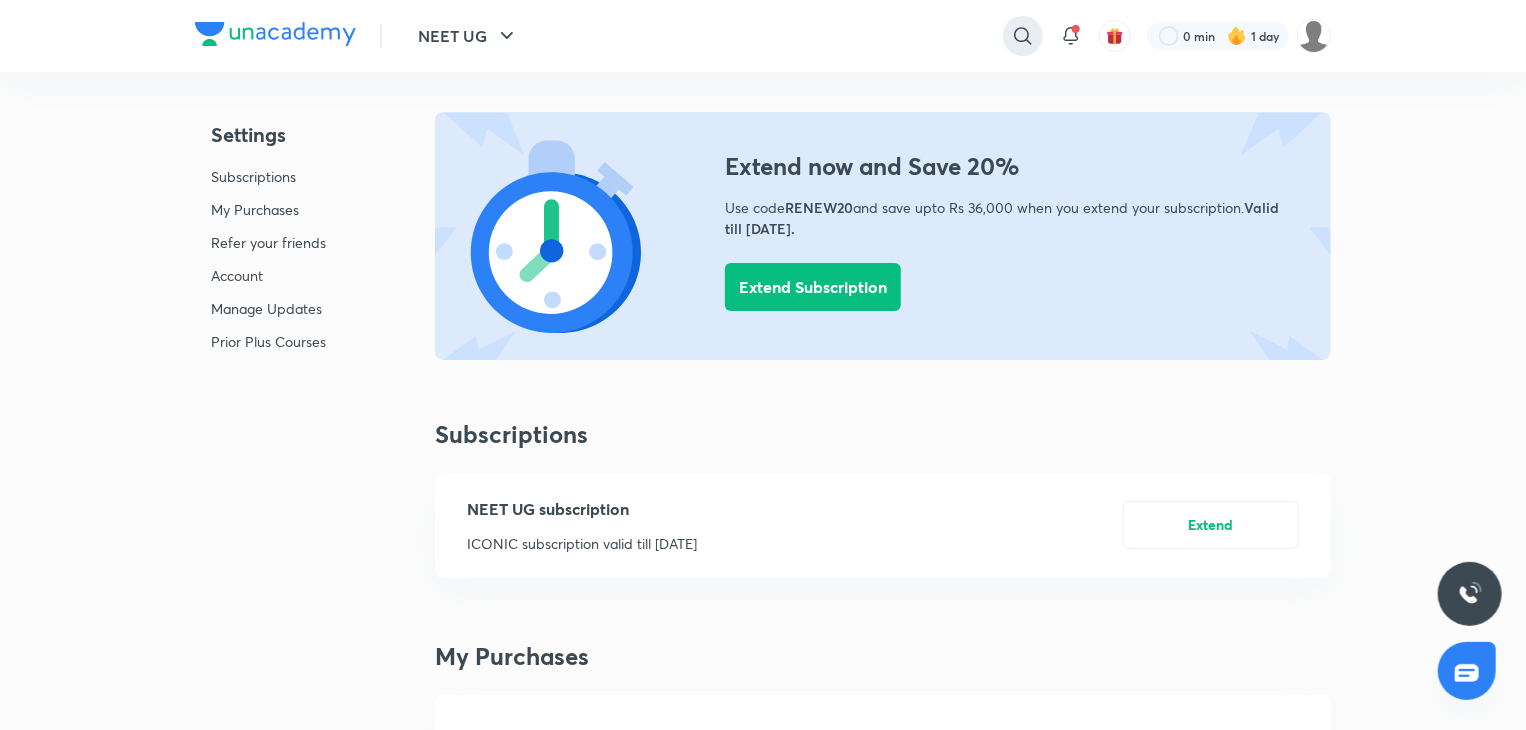 click 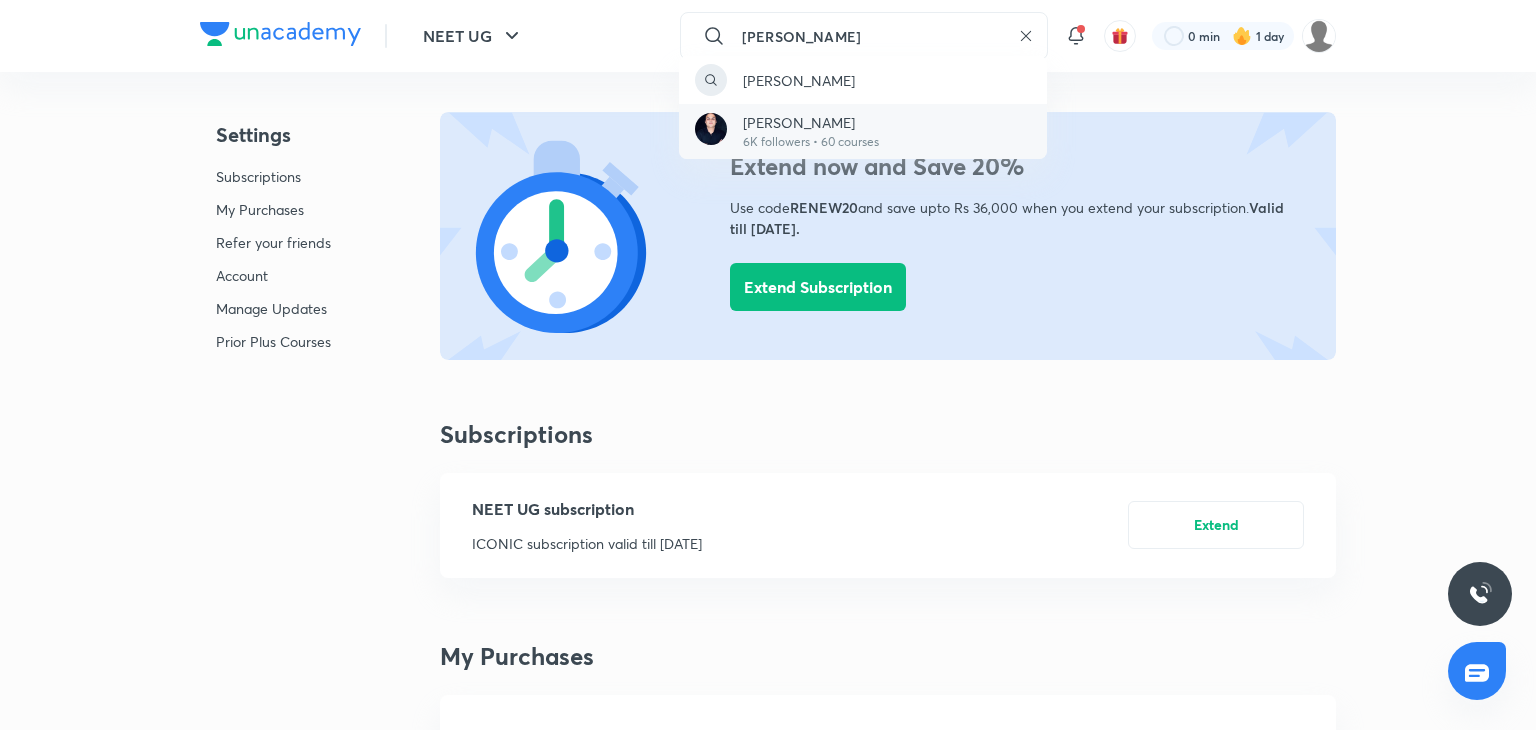 type on "triyogi mishra" 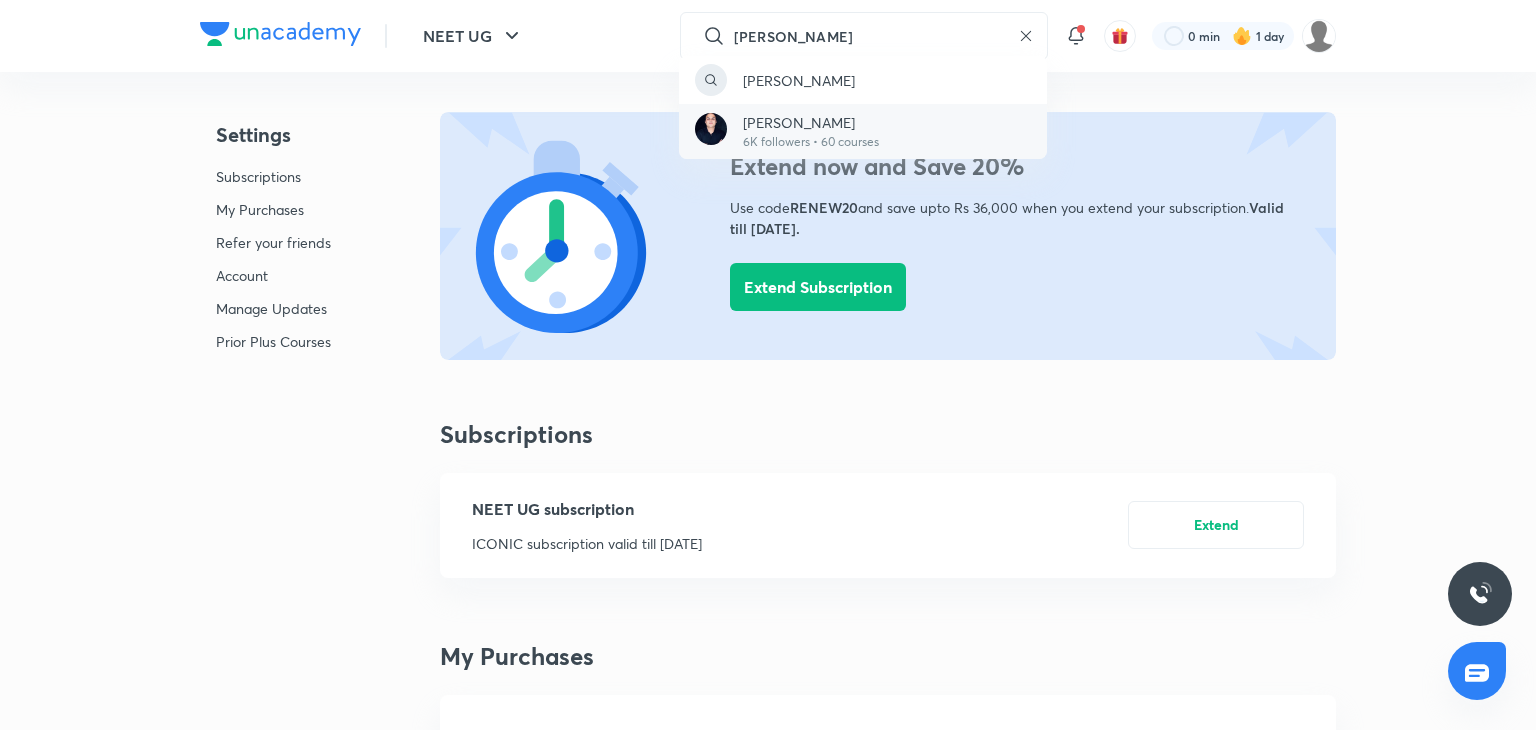 click on "Triyogi Mishra 6K followers • 60 courses" at bounding box center (863, 131) 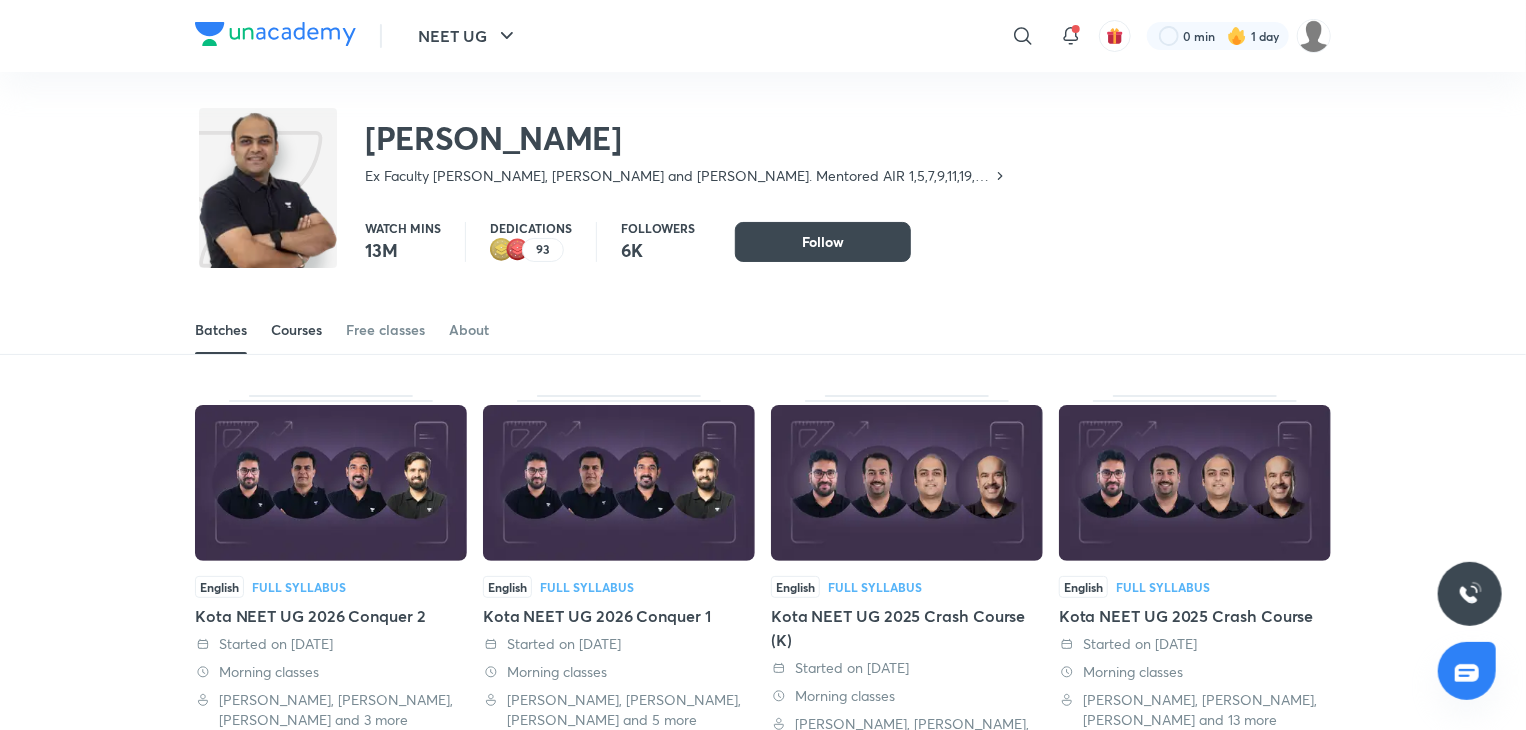 click on "Courses" at bounding box center [296, 330] 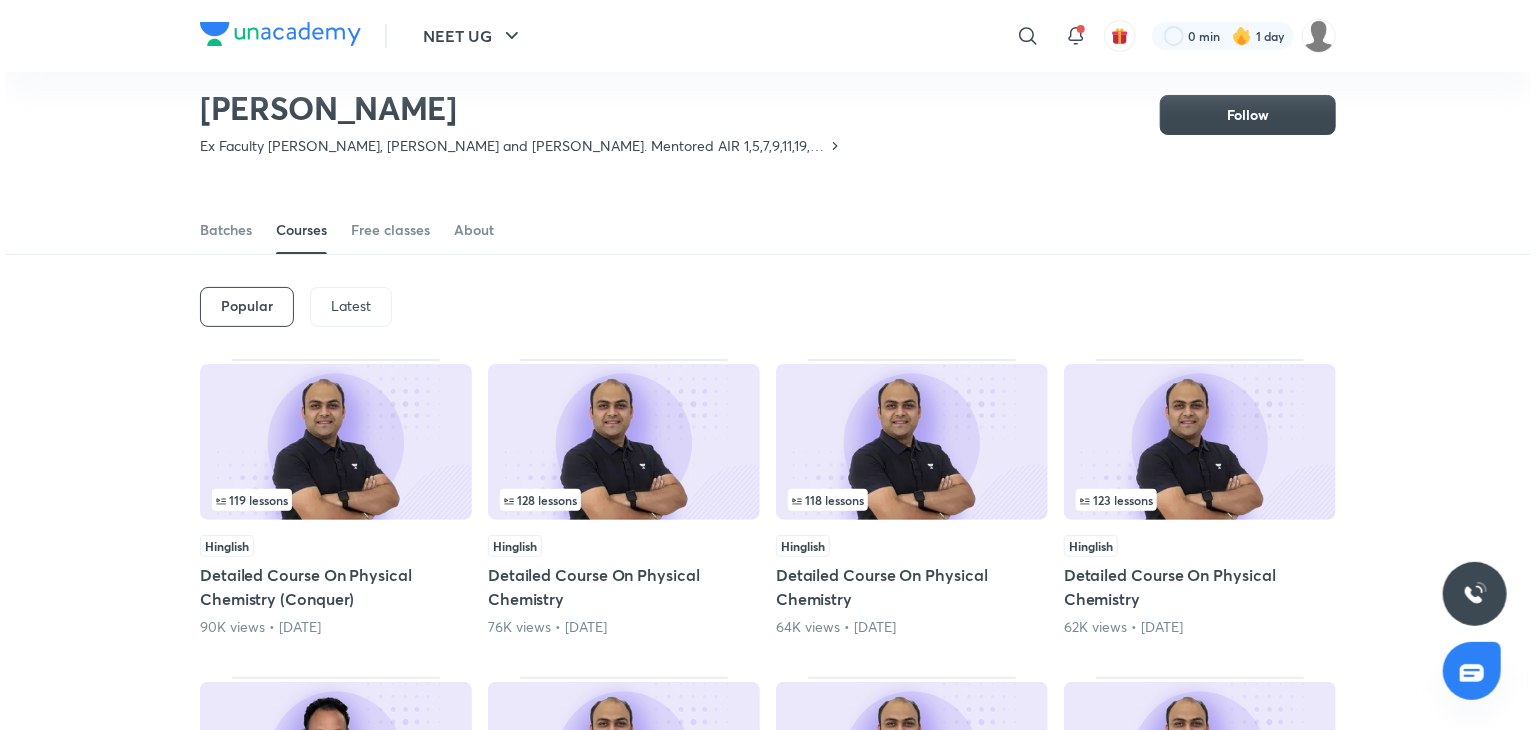 scroll, scrollTop: 0, scrollLeft: 0, axis: both 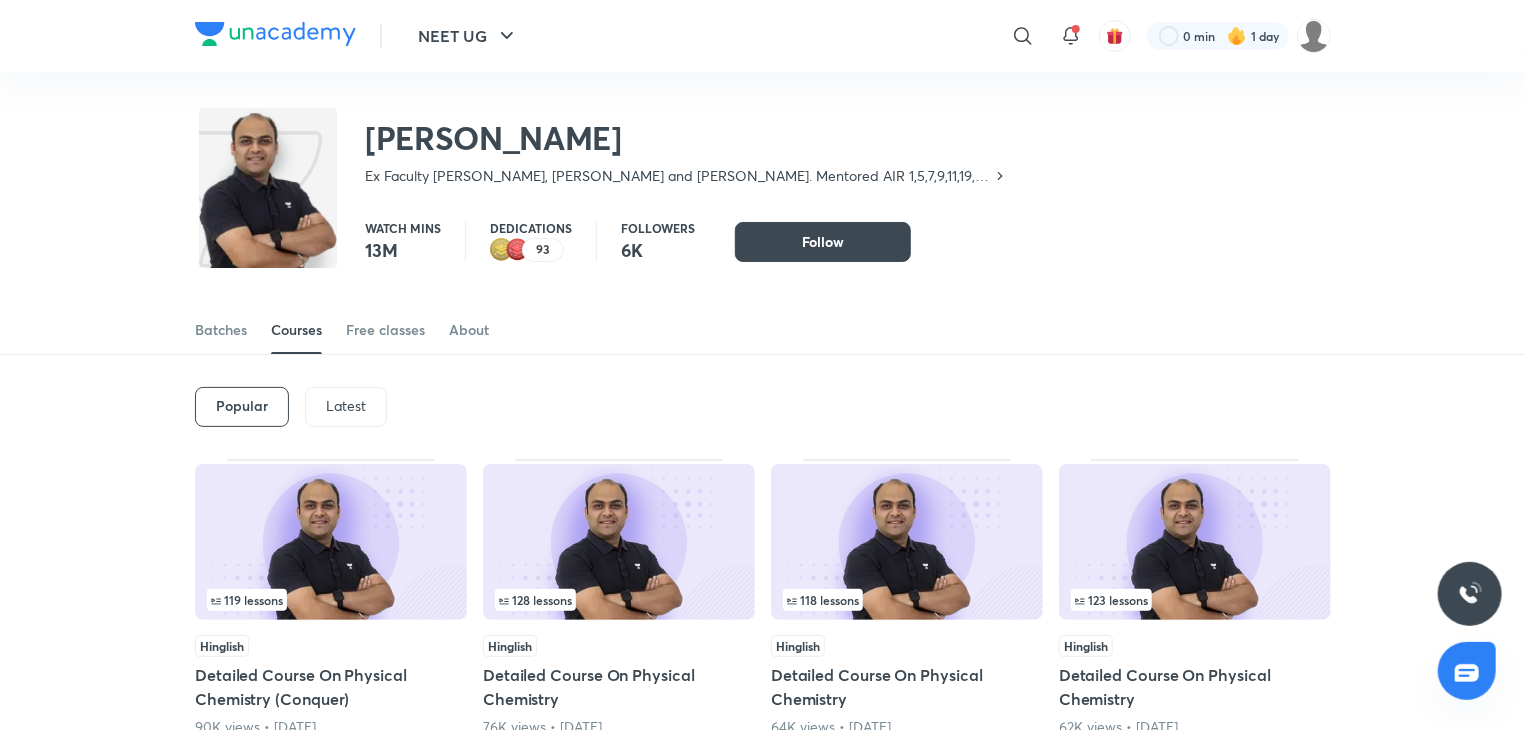click on "Latest" at bounding box center (346, 406) 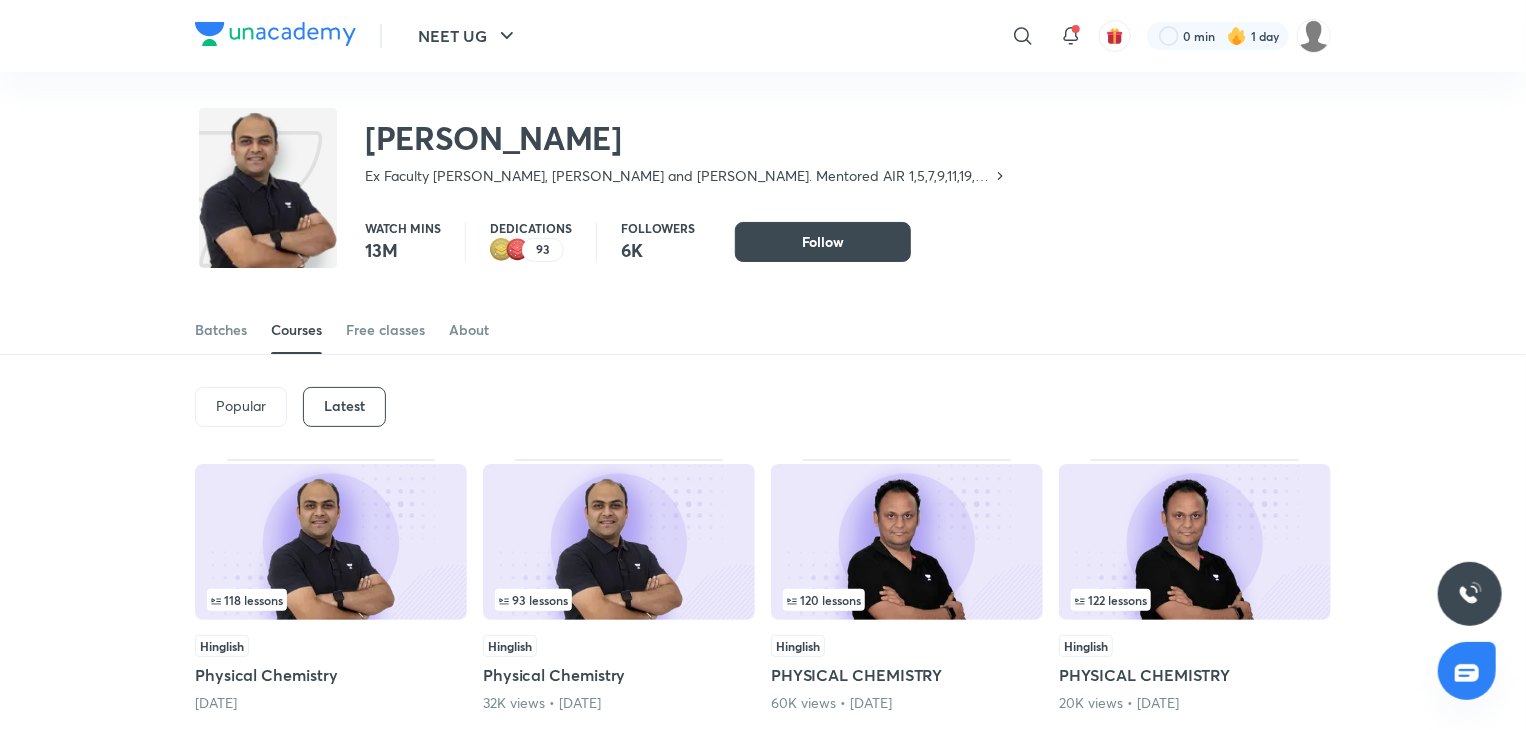 click on "Batches Courses Free classes About" at bounding box center [763, 330] 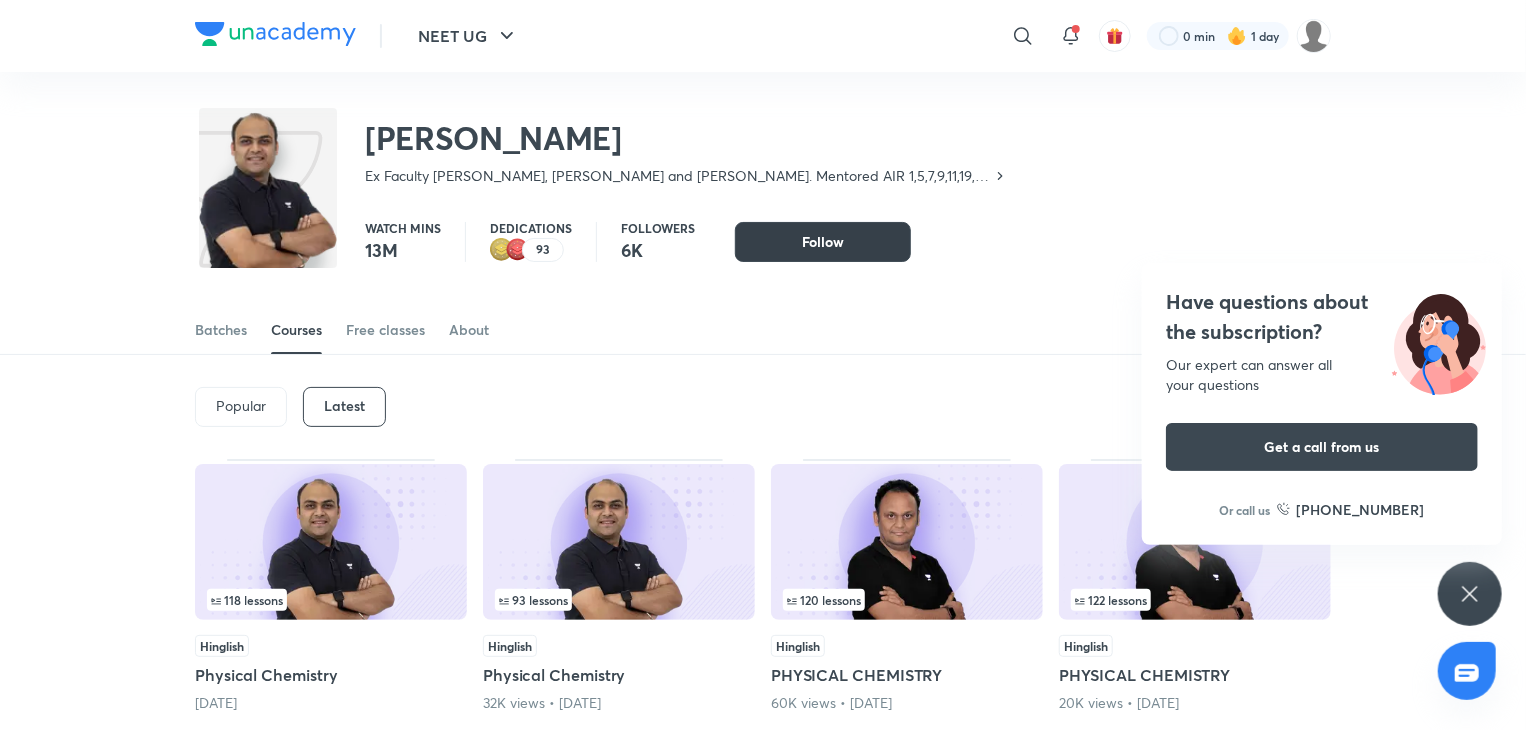 click on "Follow" at bounding box center (823, 242) 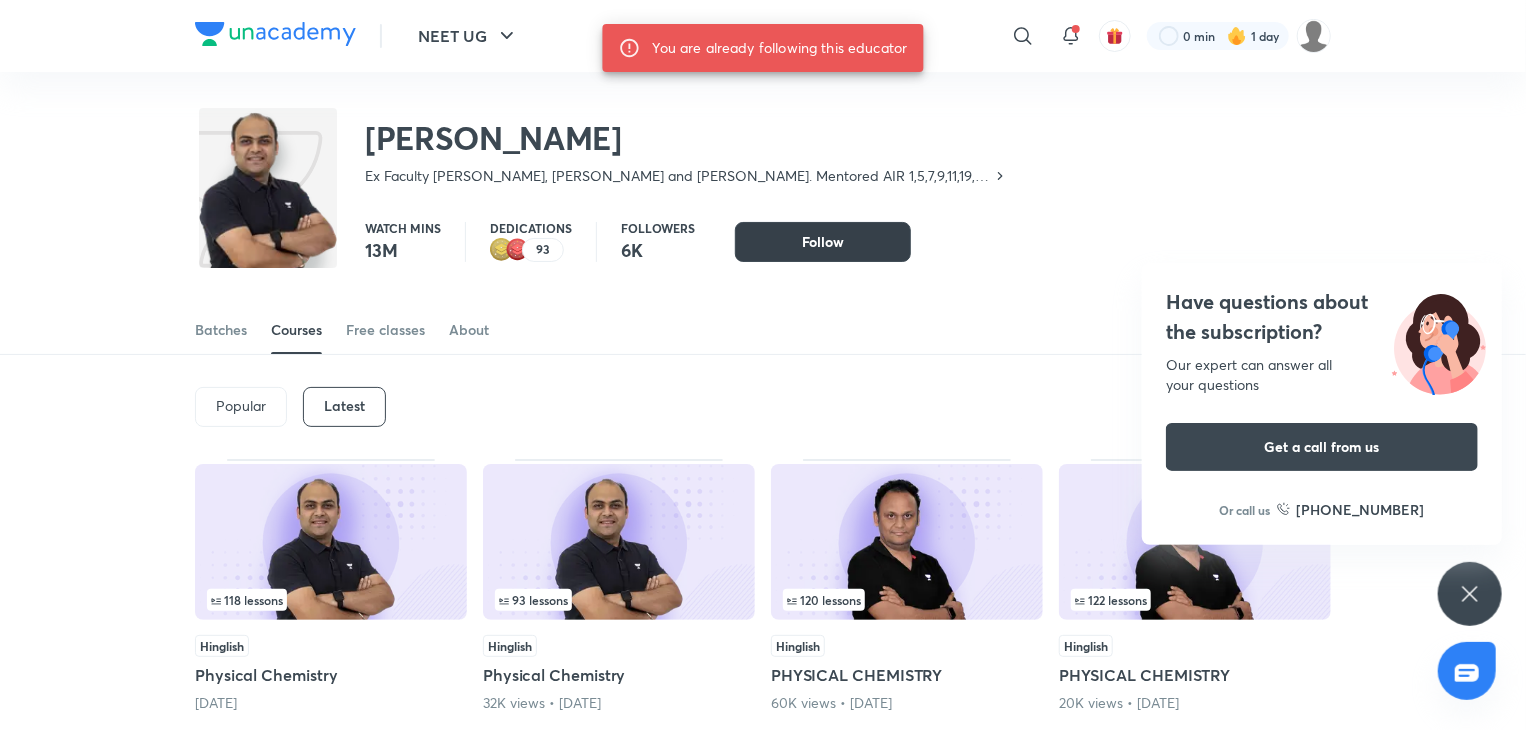 click on "Follow" at bounding box center (823, 242) 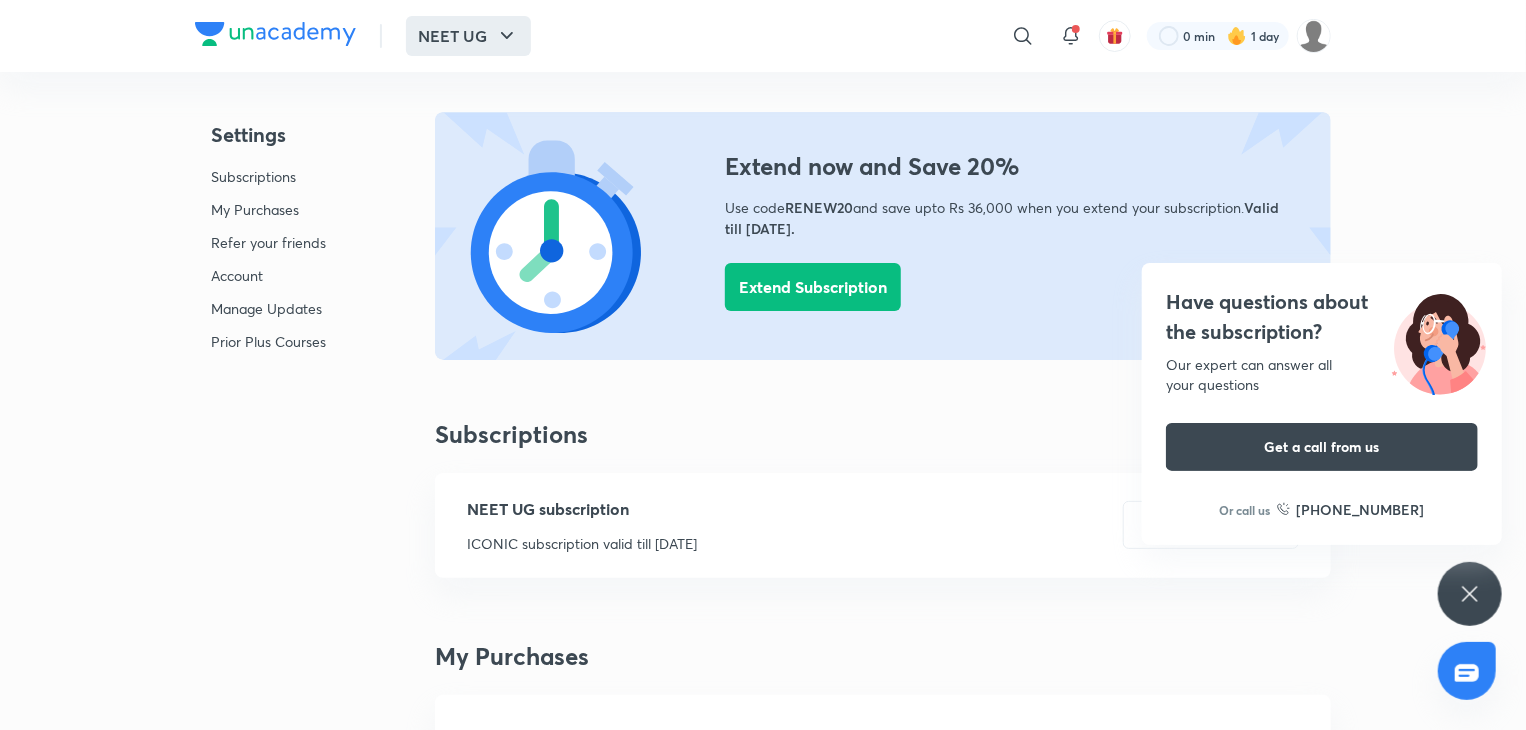 click on "NEET UG" at bounding box center [468, 36] 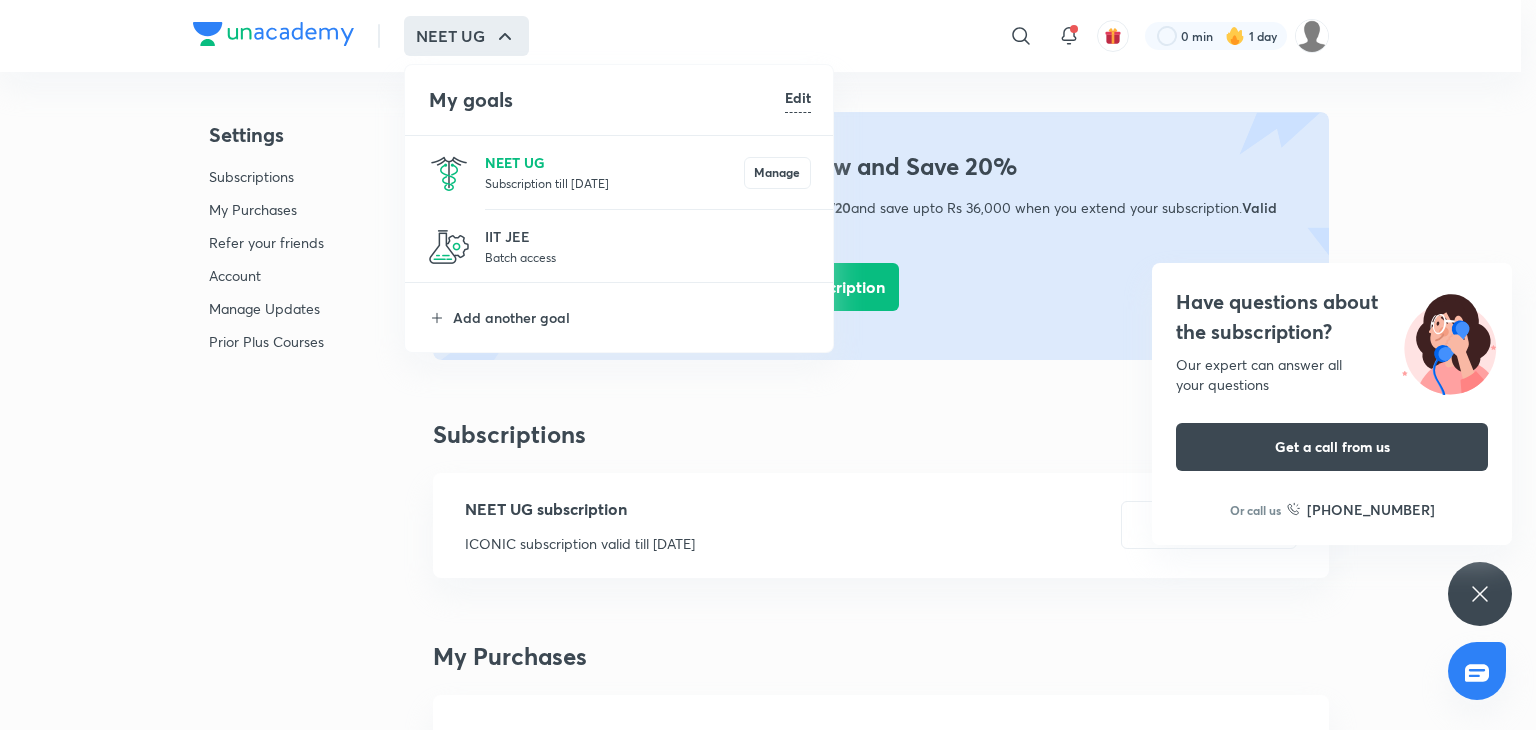 click on "NEET UG" at bounding box center (614, 162) 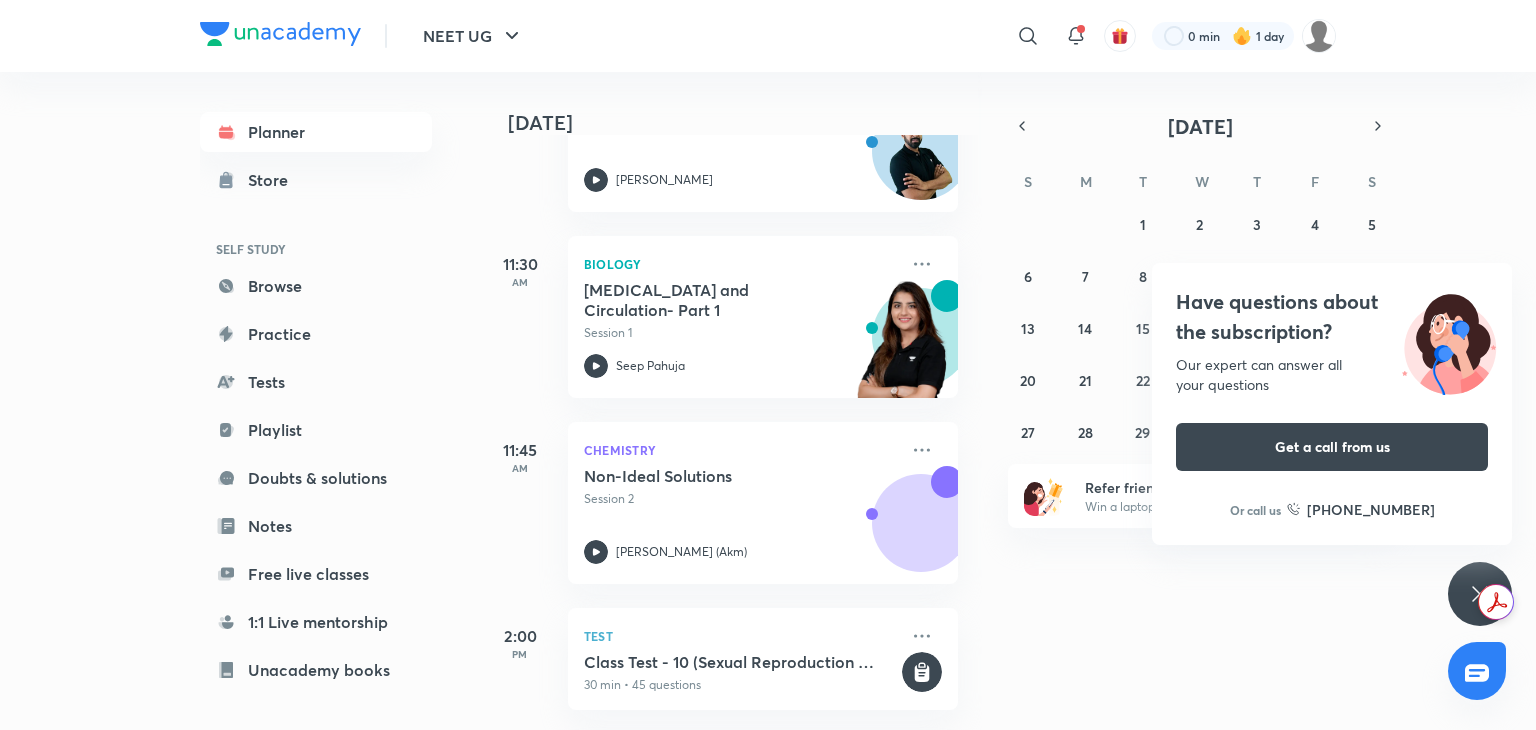 scroll, scrollTop: 654, scrollLeft: 8, axis: both 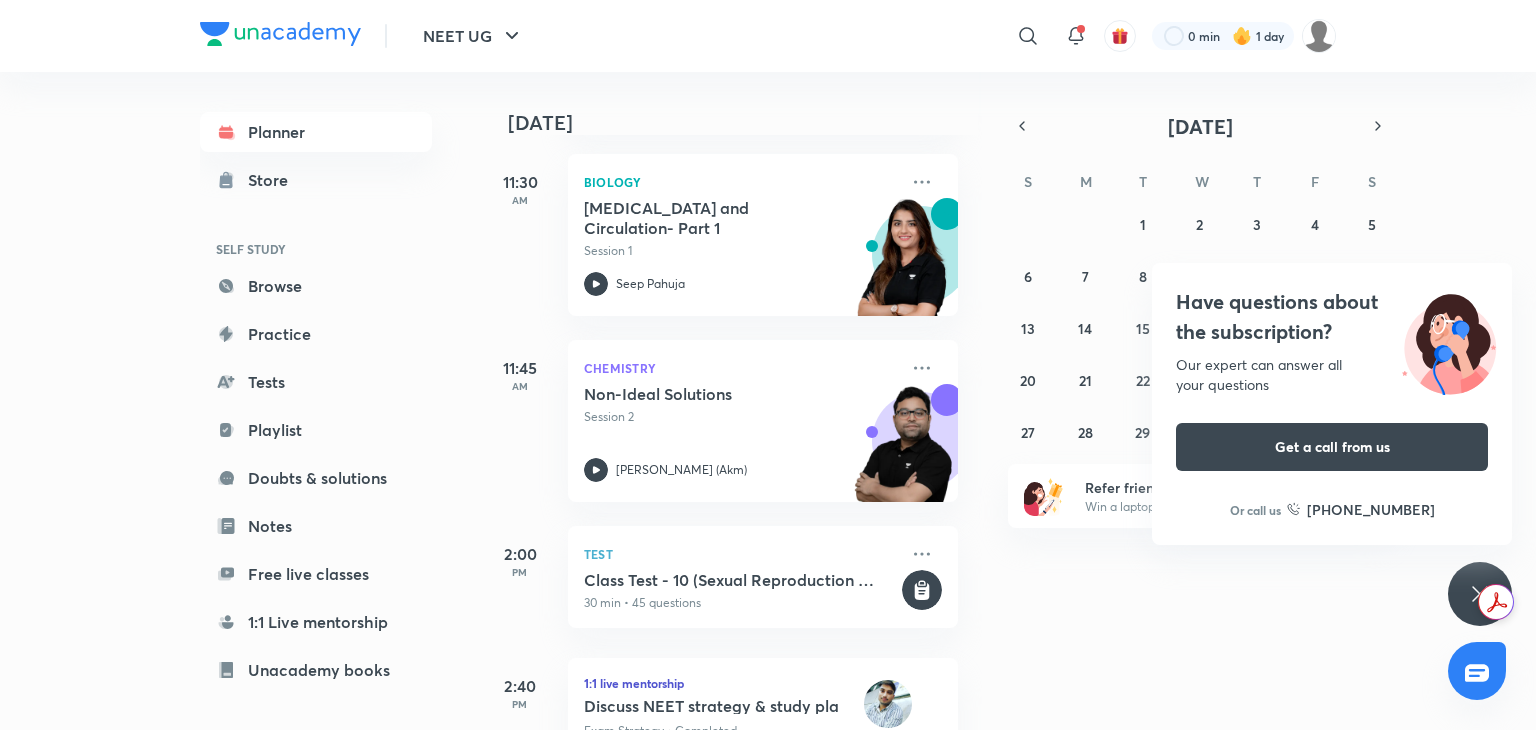 click on "Have questions about the subscription? Our expert can answer all your questions Get a call from us Or call us +91 8585858585" at bounding box center [1480, 594] 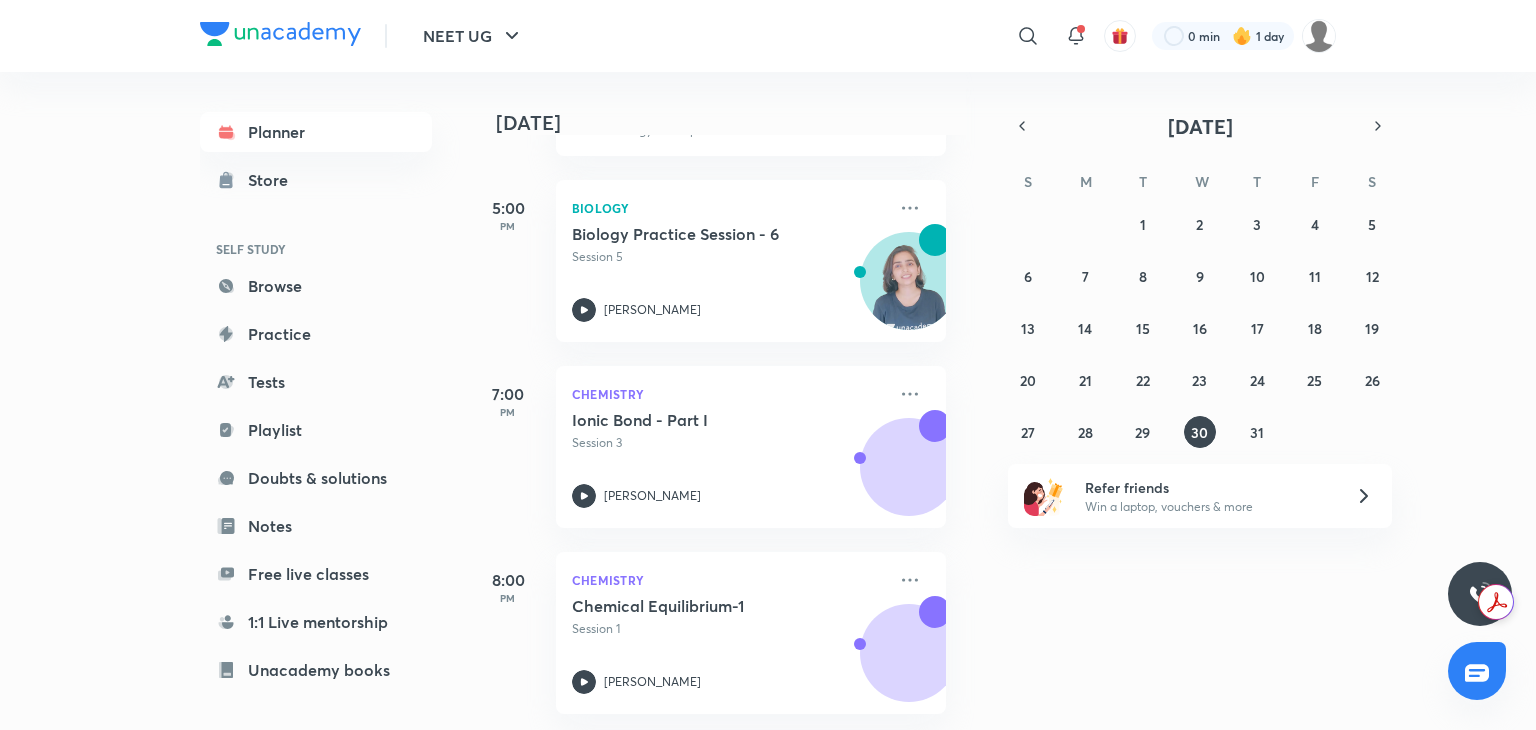 scroll, scrollTop: 1269, scrollLeft: 20, axis: both 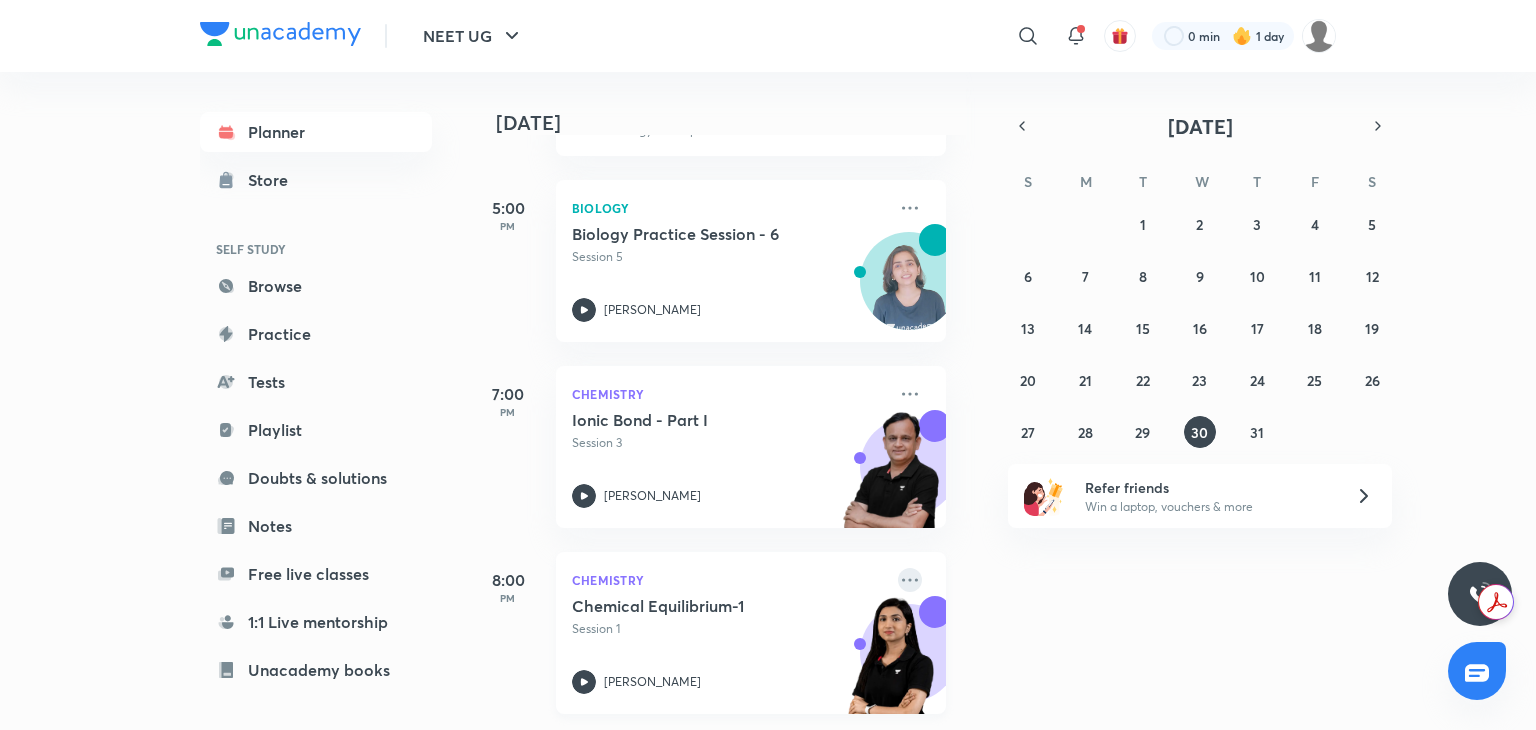 click 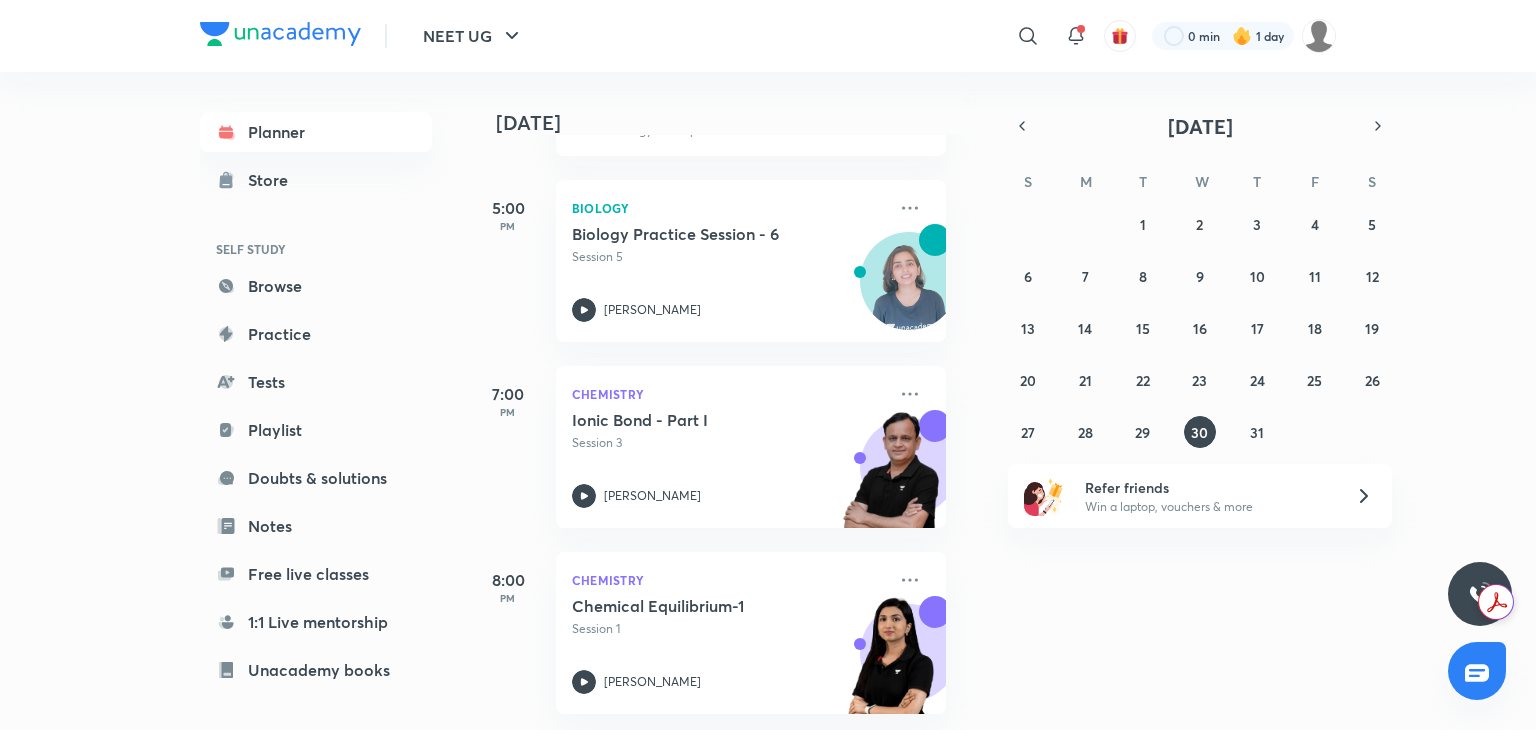click on "Today Good evening, Sakshi You have 9 events today Extend now and save more Get 20% off up to ₹36000 if you extend today Use code    RENEW20 Extend 7:30 AM Biology Biotechnology - L3 Session 27 Dr. Rakshita Singh 7:45 AM Physics Discussion Session Session 7 Anupam Upadhayay 11:30 AM Biology Body Fluids and Circulation- Part 1 Session 1 Seep Pahuja 11:45 AM Chemistry Non-Ideal Solutions Session 2 Ajay Mishra (Akm) 2:00 PM Test Class Test - 10 (Sexual Reproduction in Flowering Plant) 30 min • 45 questions 2:40 PM 1:1 live mentorship Discuss NEET strategy & study plan • Dr Yogesh Jindal  Exam Strategy • Completed 5:00 PM Biology Biology Practice Session - 6 Session 5 Dr. Rakshita Singh 7:00 PM Chemistry Ionic Bond - Part I Session 3 Ramesh Sharda 8:00 PM Chemistry Chemical Equilibrium-1 Session 1 Akansha Karnwal" at bounding box center (1010, 401) 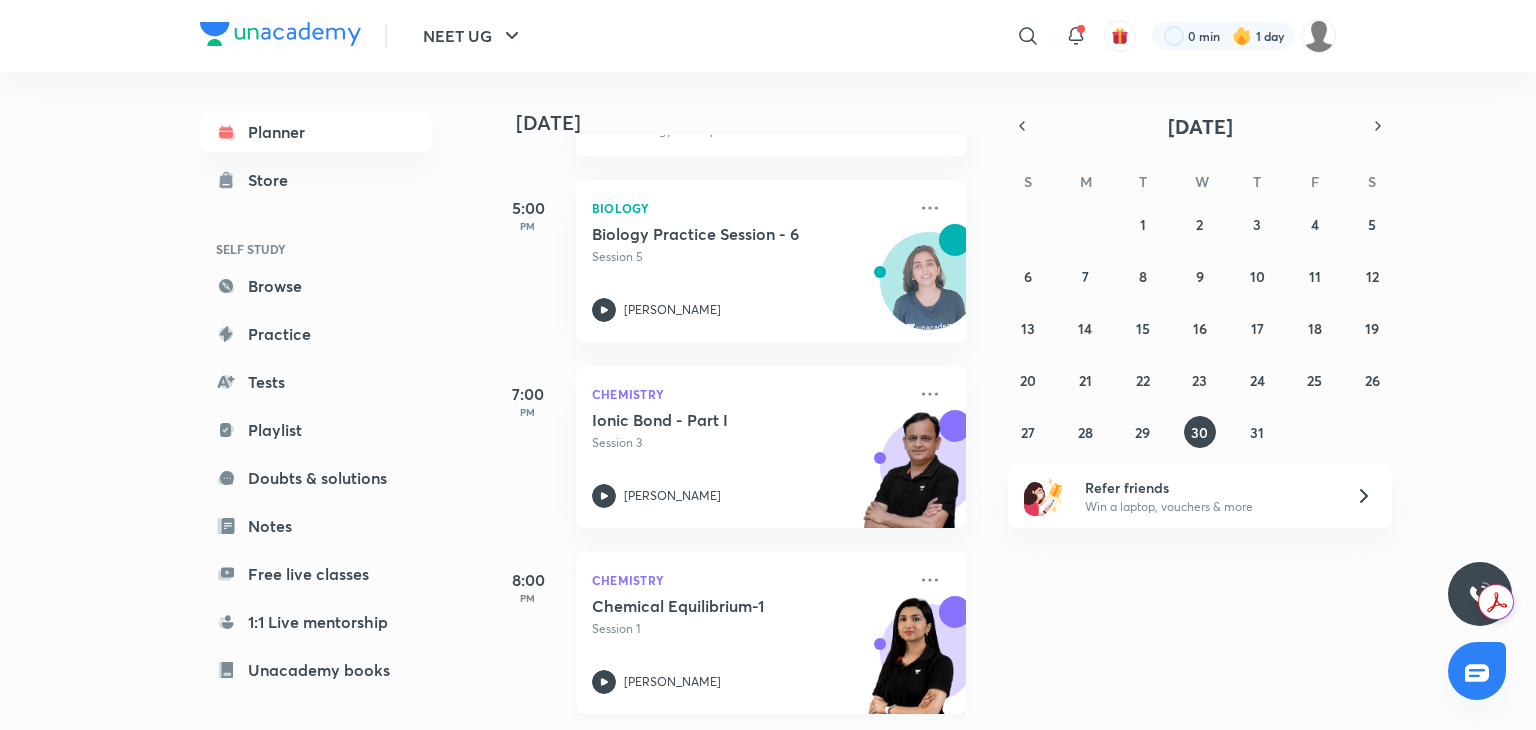 scroll, scrollTop: 1269, scrollLeft: 20, axis: both 